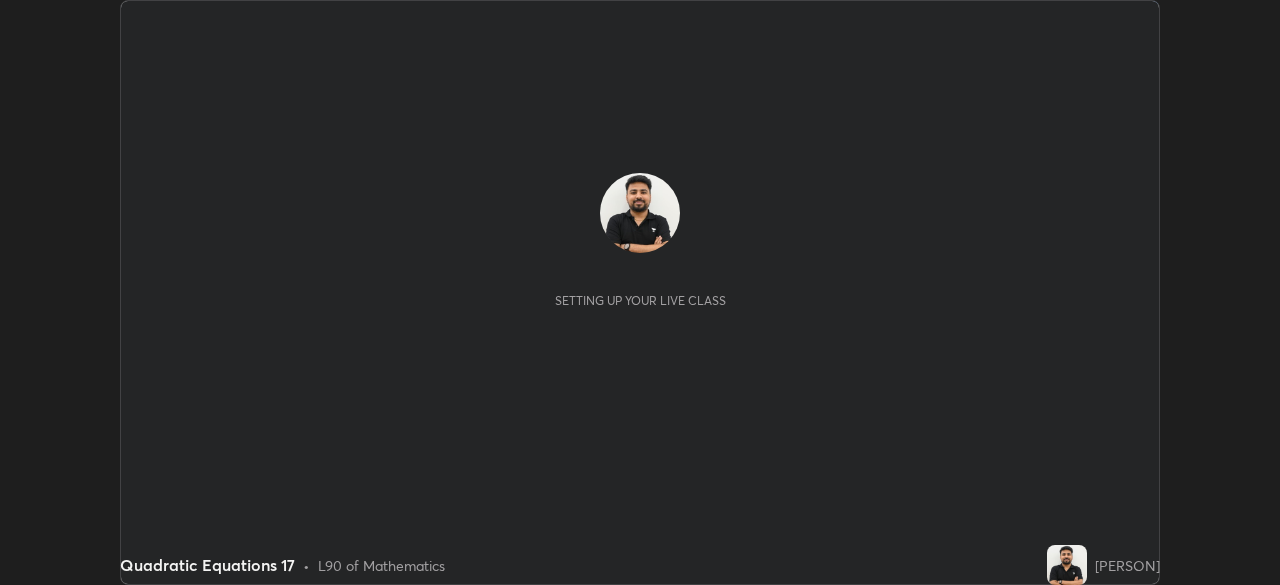 scroll, scrollTop: 0, scrollLeft: 0, axis: both 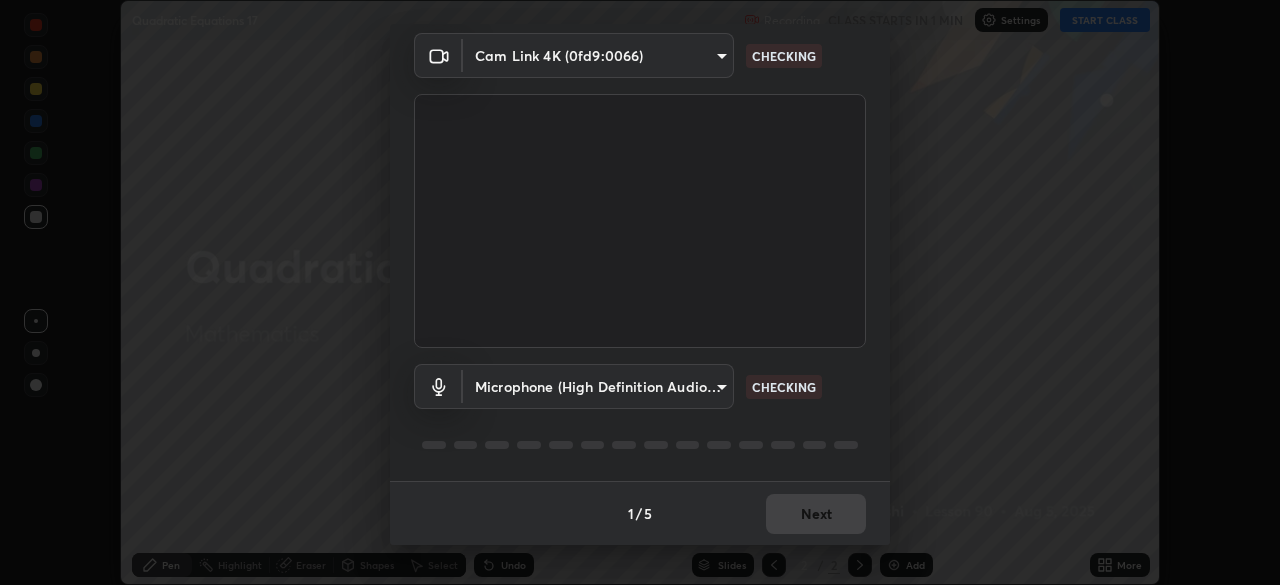 type on "3c4be69abd8bb188fc60b7a87b38b9327546bf8dc7ab004798ed2a43d01158aa" 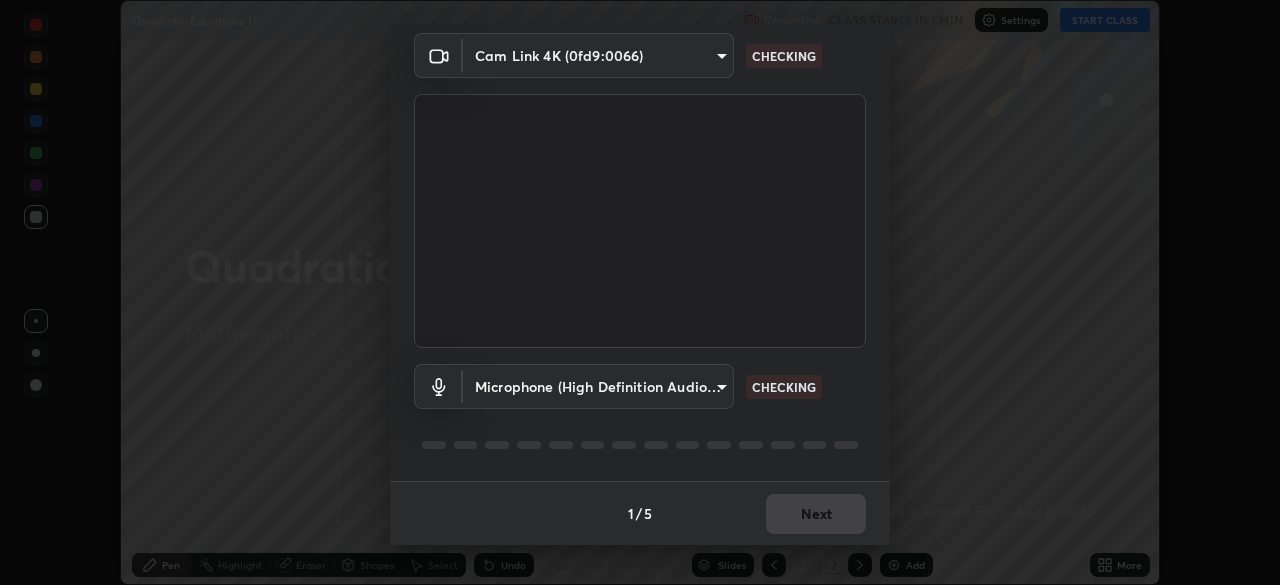 click on "Erase all Quadratic Equations 17 Recording CLASS STARTS IN 1 MIN Settings START CLASS Setting up your live class Quadratic Equations 17 • L90 of Mathematics [PERSON] Pen Highlight Eraser Shapes Select Undo Slides 2 / 2 Add More No doubts shared Encourage your learners to ask a doubt for better clarity Report an issue Reason for reporting Buffering Chat not working Audio - Video sync issue Educator video quality low ​ Attach an image Report Media settings Cam Link 4K (0fd9:0066) 3c4be69abd8bb188fc60b7a87b38b9327546bf8dc7ab004798ed2a43d01158aa CHECKING Microphone (High Definition Audio Device) f9999c2311e840094d9630691a087509393c43cbb228be8307826b09a2307886 CHECKING 1 / 5 Next" at bounding box center [640, 292] 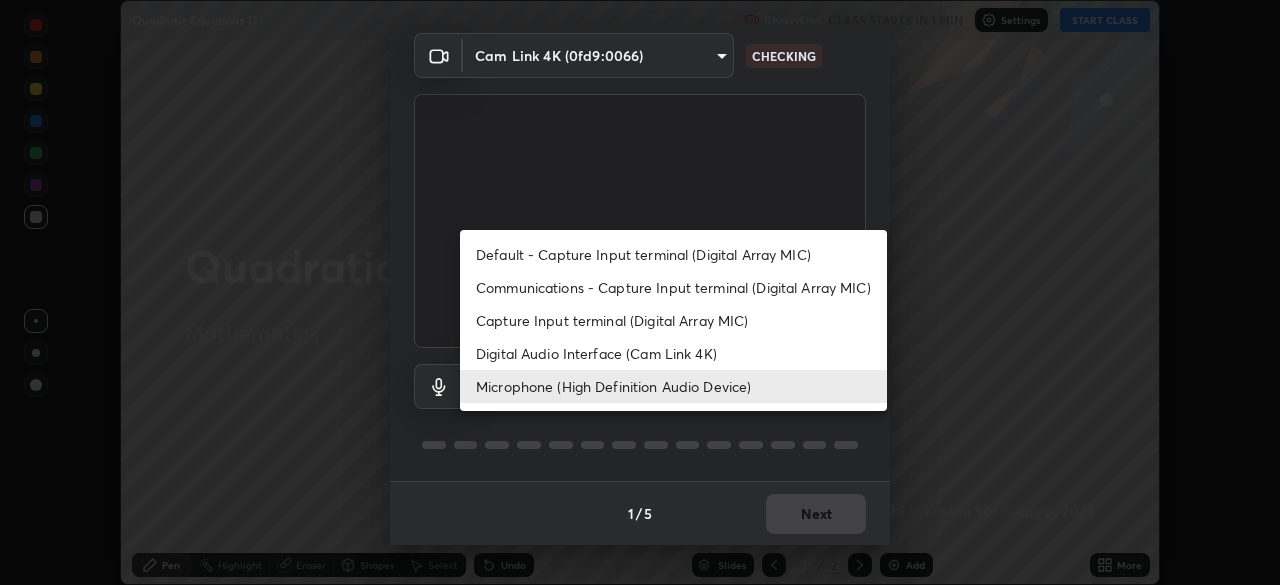 click on "Digital Audio Interface (Cam Link 4K)" at bounding box center [673, 353] 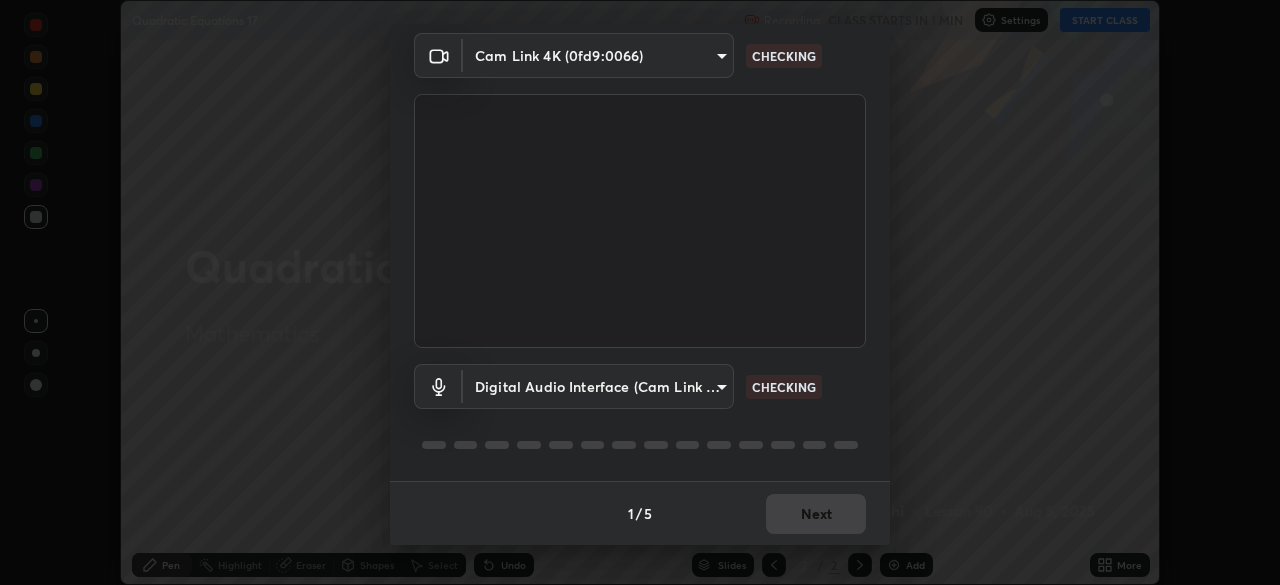 click on "Erase all Quadratic Equations 17 Recording CLASS STARTS IN 1 MIN Settings START CLASS Setting up your live class Quadratic Equations 17 • L90 of Mathematics [PERSON] Pen Highlight Eraser Shapes Select Undo Slides 2 / 2 Add More No doubts shared Encourage your learners to ask a doubt for better clarity Report an issue Reason for reporting Buffering Chat not working Audio - Video sync issue Educator video quality low ​ Attach an image Report Media settings Cam Link 4K (0fd9:0066) 3c4be69abd8bb188fc60b7a87b38b9327546bf8dc7ab004798ed2a43d01158aa CHECKING Digital Audio Interface (Cam Link 4K) df74fa238484b8a47bfd9309cf9f95dcf91762a80ff7d3101a6f9754a98a1ef3 CHECKING 1 / 5 Next" at bounding box center [640, 292] 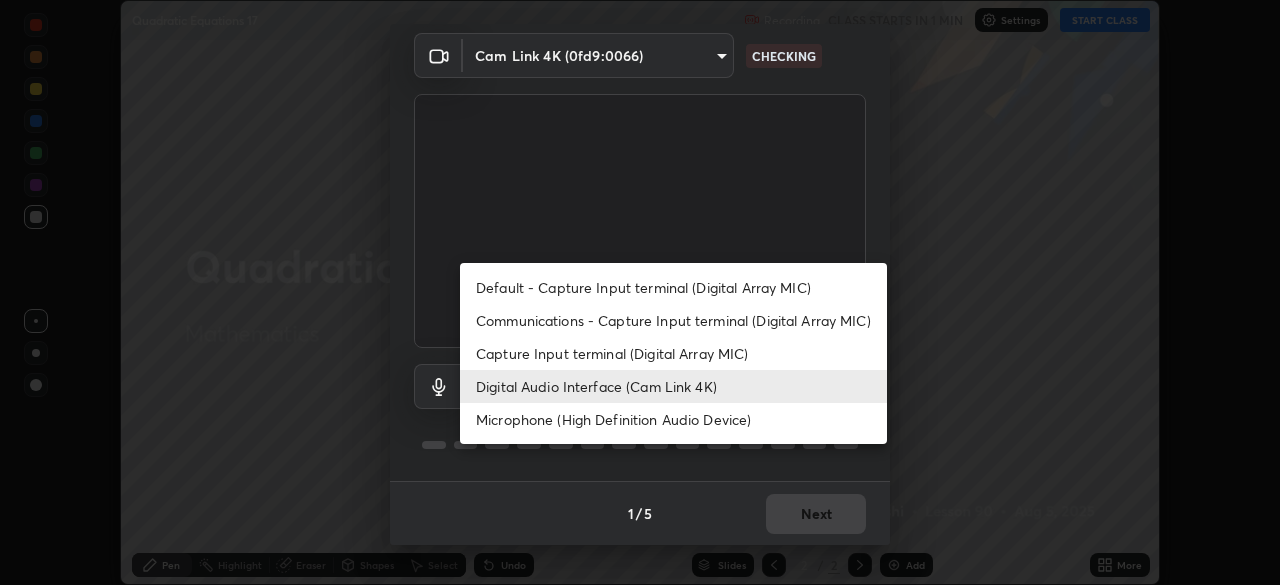click on "Microphone (High Definition Audio Device)" at bounding box center [673, 419] 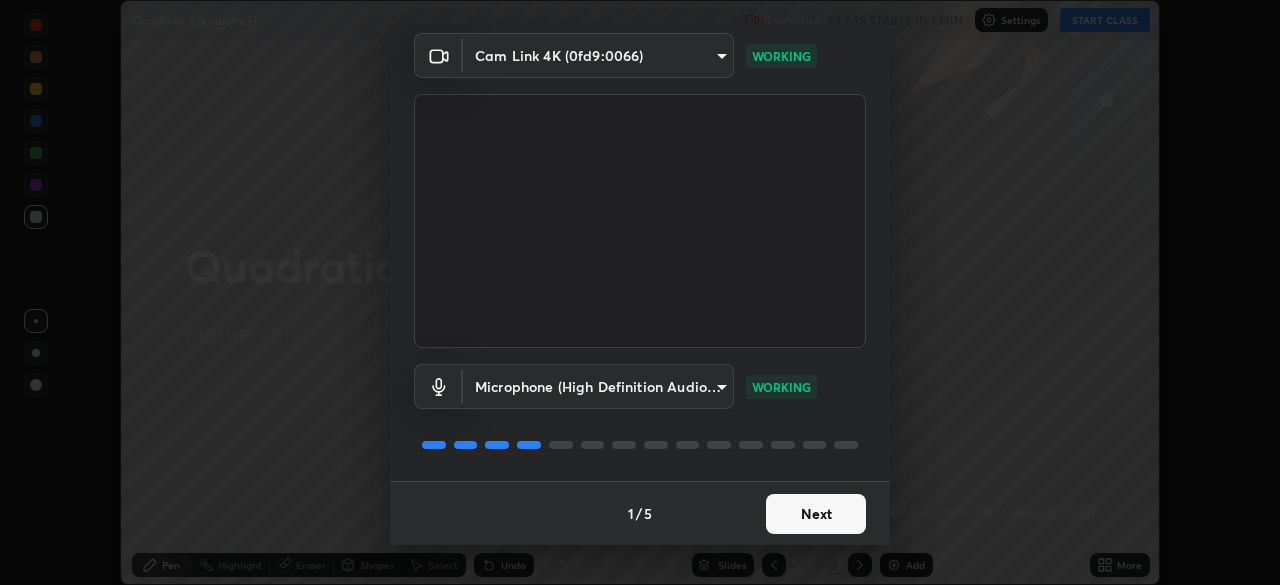 click on "Next" at bounding box center (816, 514) 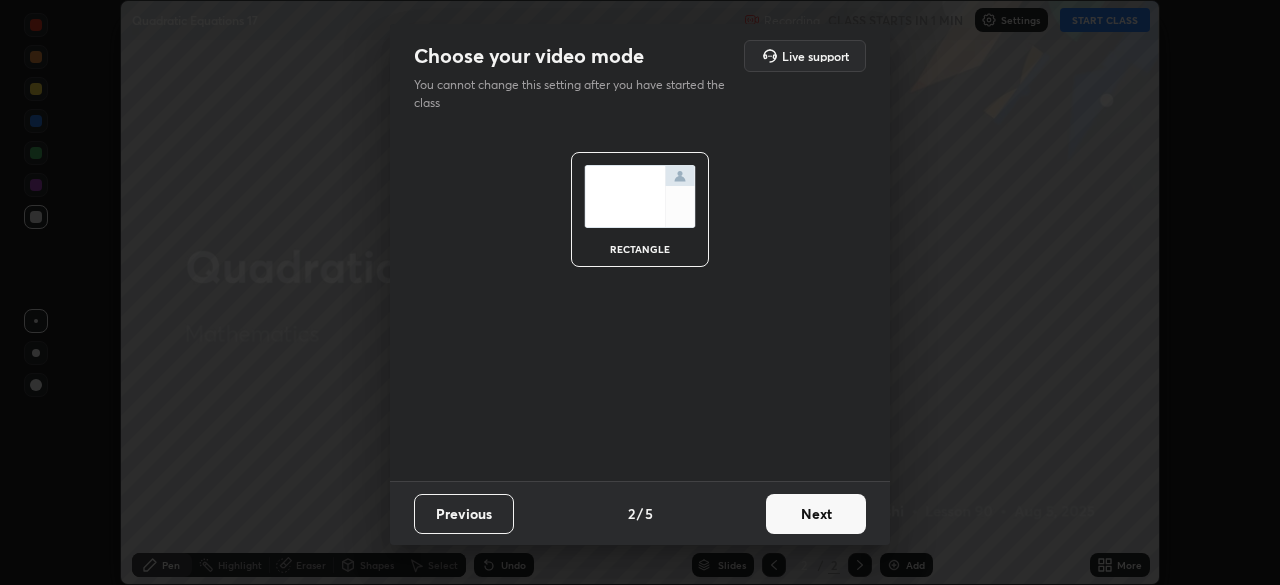 scroll, scrollTop: 0, scrollLeft: 0, axis: both 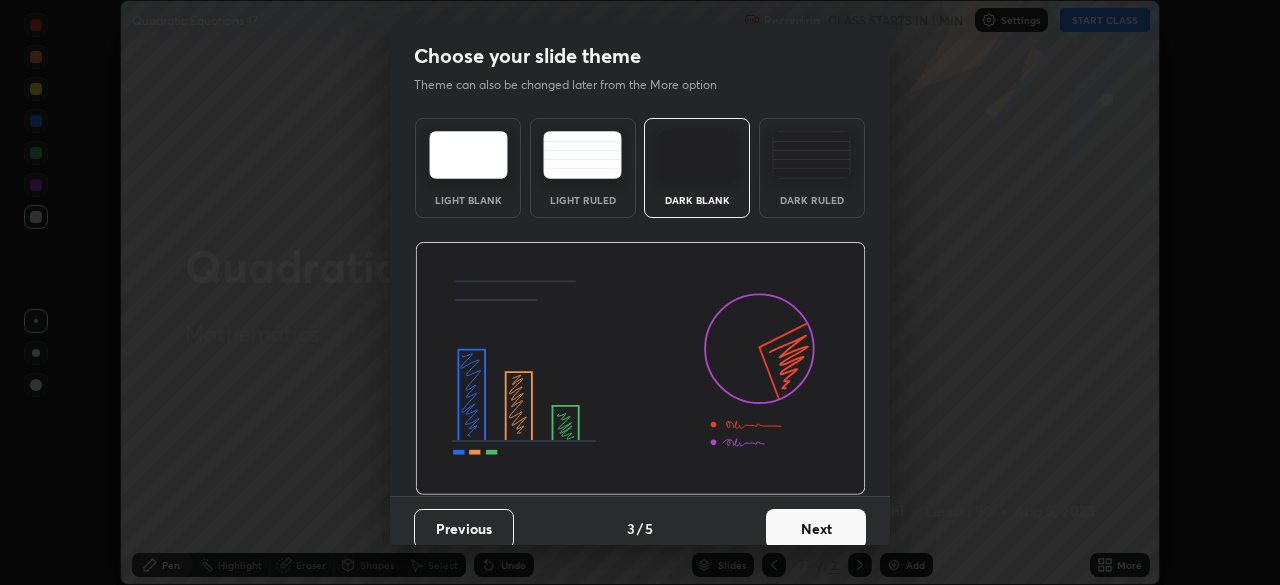 click on "Next" at bounding box center [816, 529] 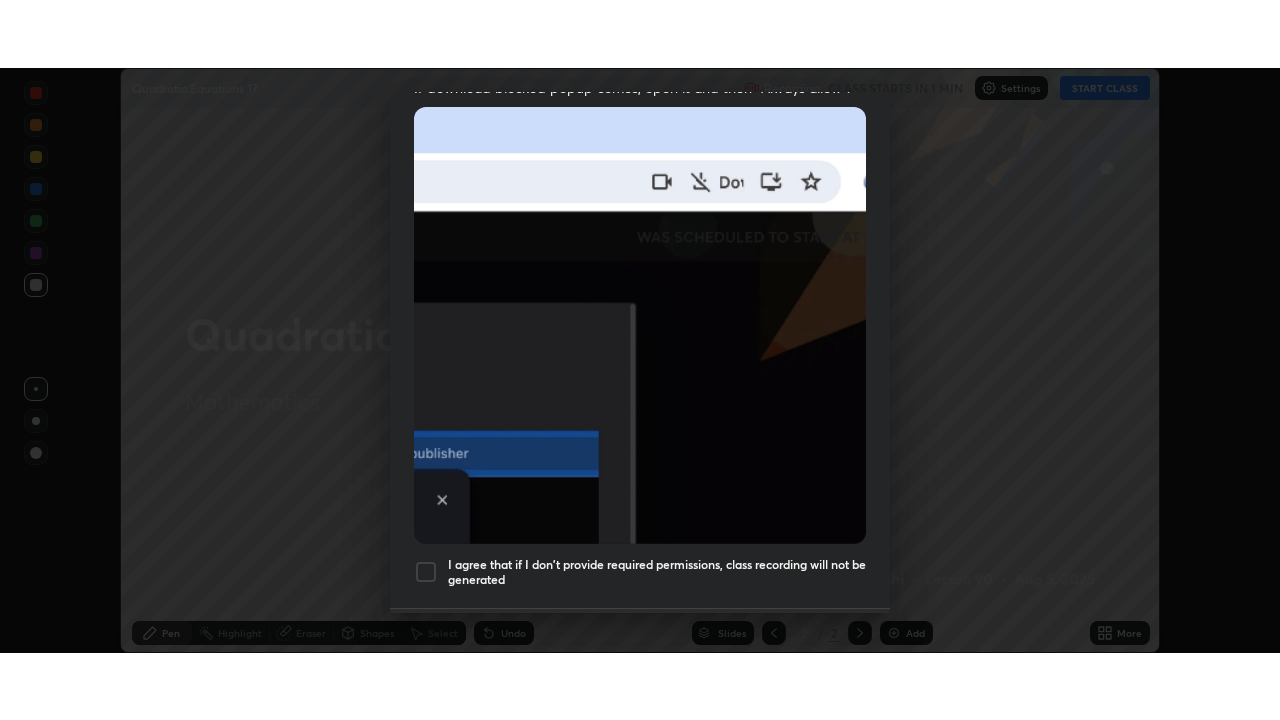 scroll, scrollTop: 479, scrollLeft: 0, axis: vertical 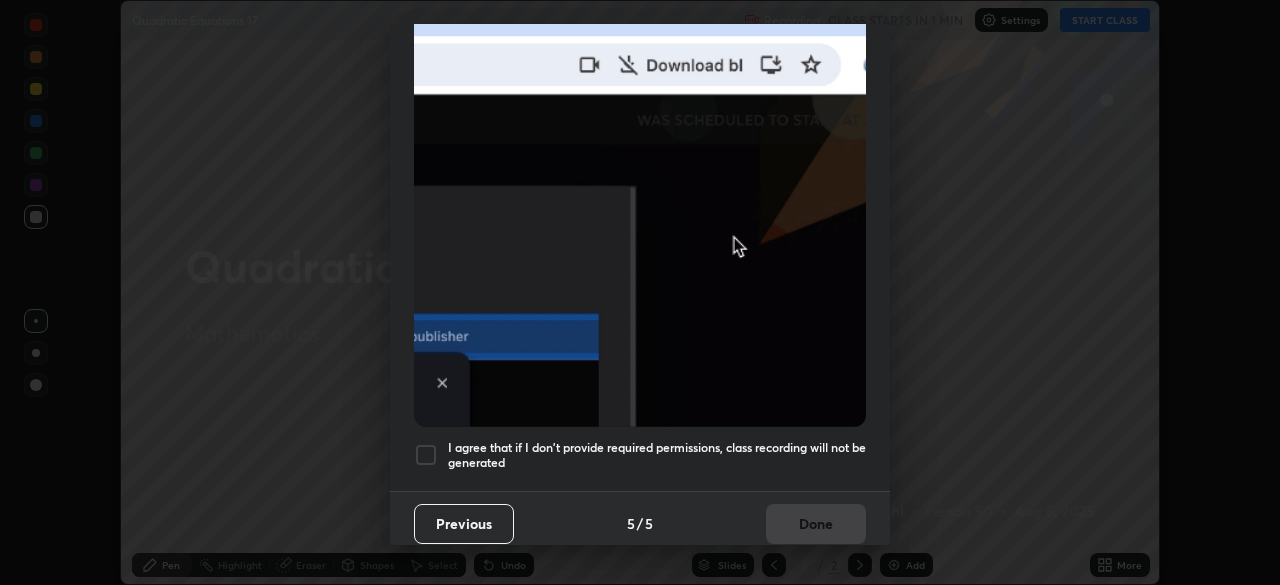 click at bounding box center [426, 455] 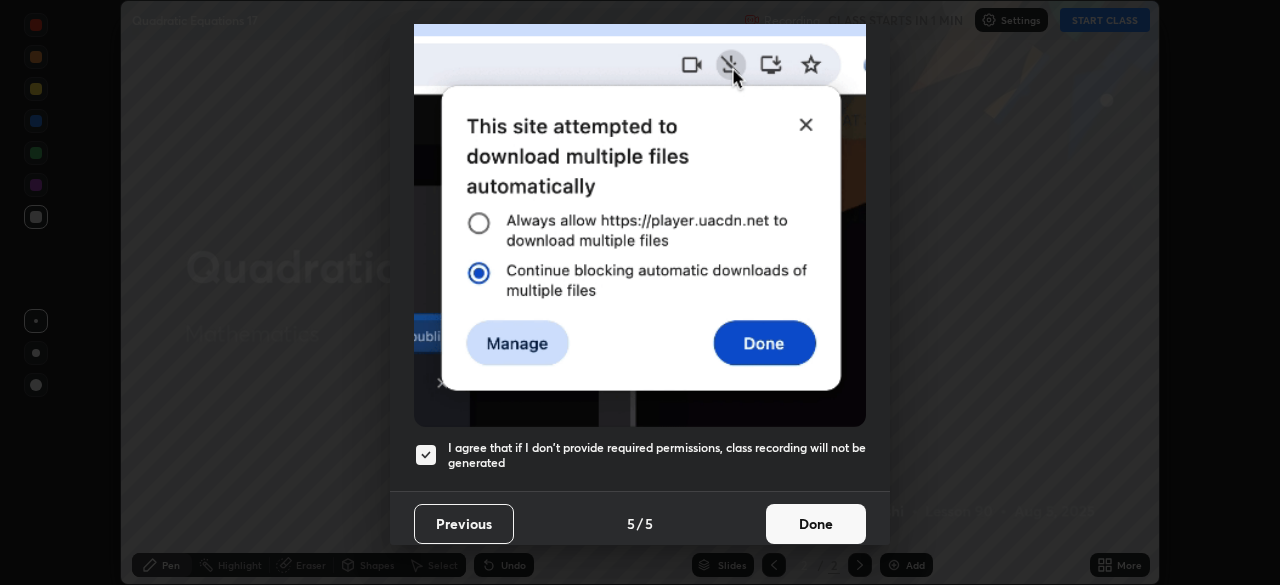 click on "Done" at bounding box center (816, 524) 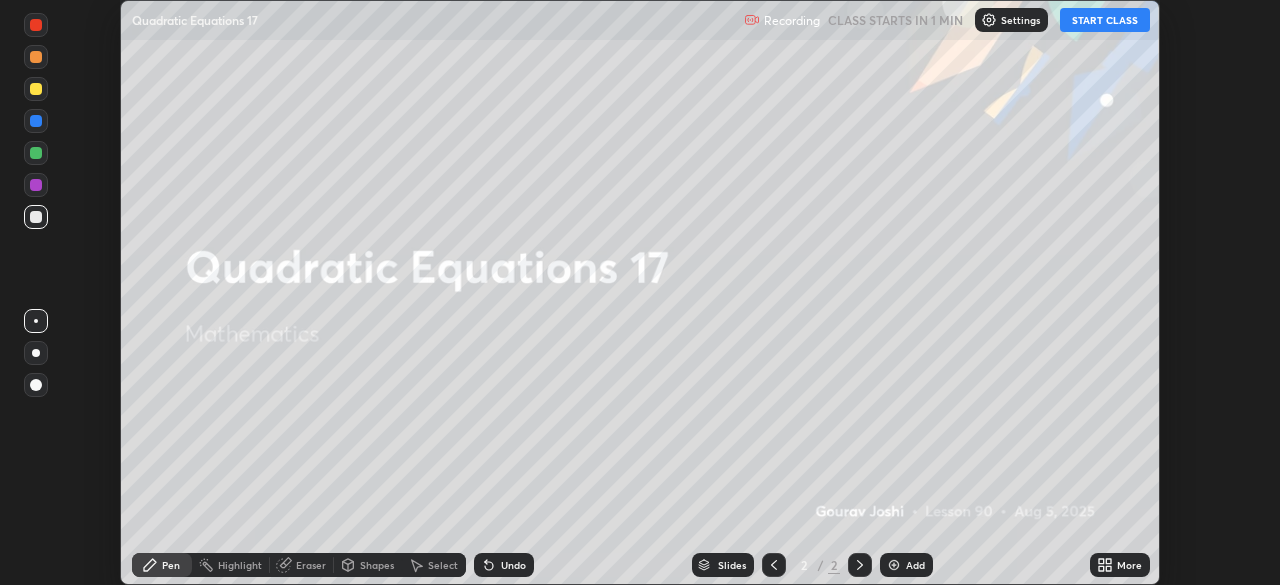 click on "START CLASS" at bounding box center [1105, 20] 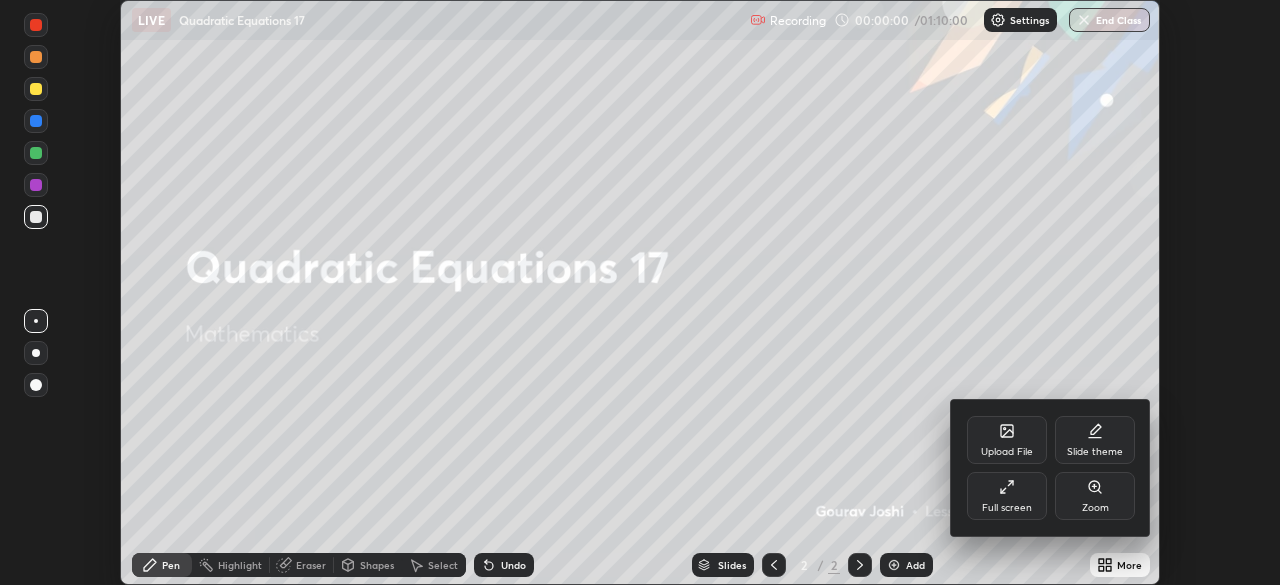 click on "Full screen" at bounding box center [1007, 496] 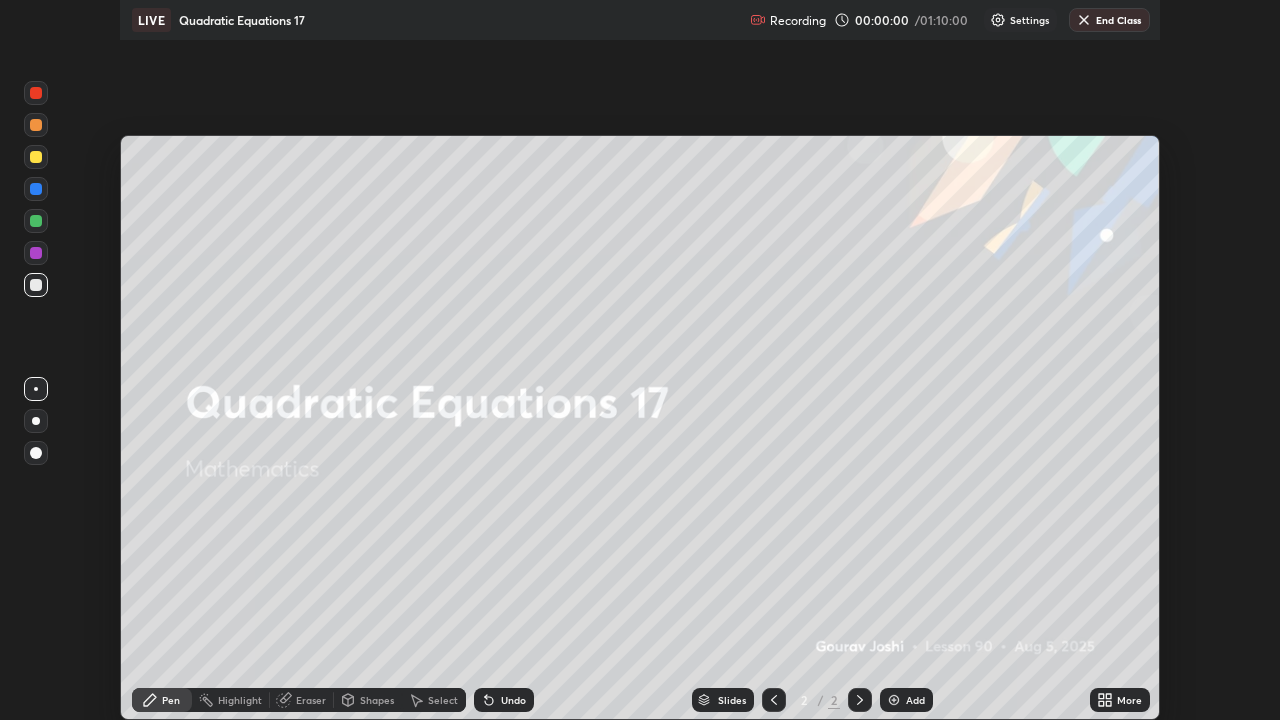 scroll, scrollTop: 99280, scrollLeft: 98720, axis: both 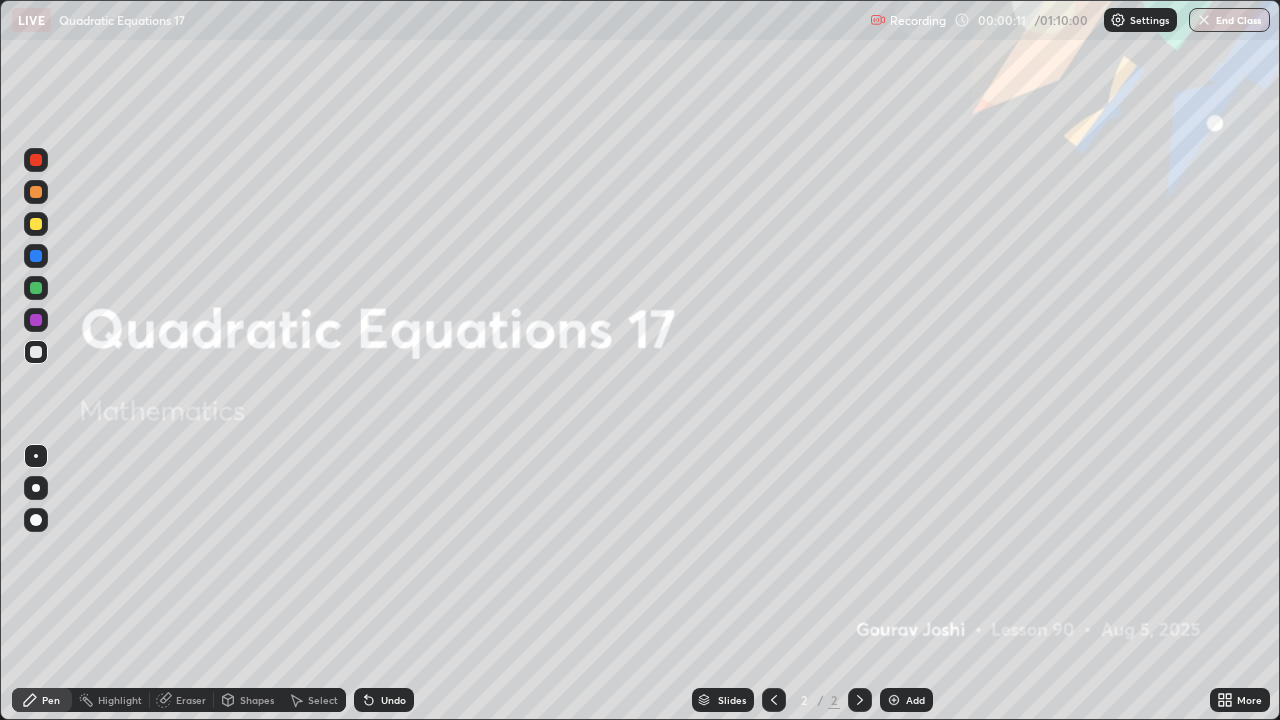 click at bounding box center [894, 700] 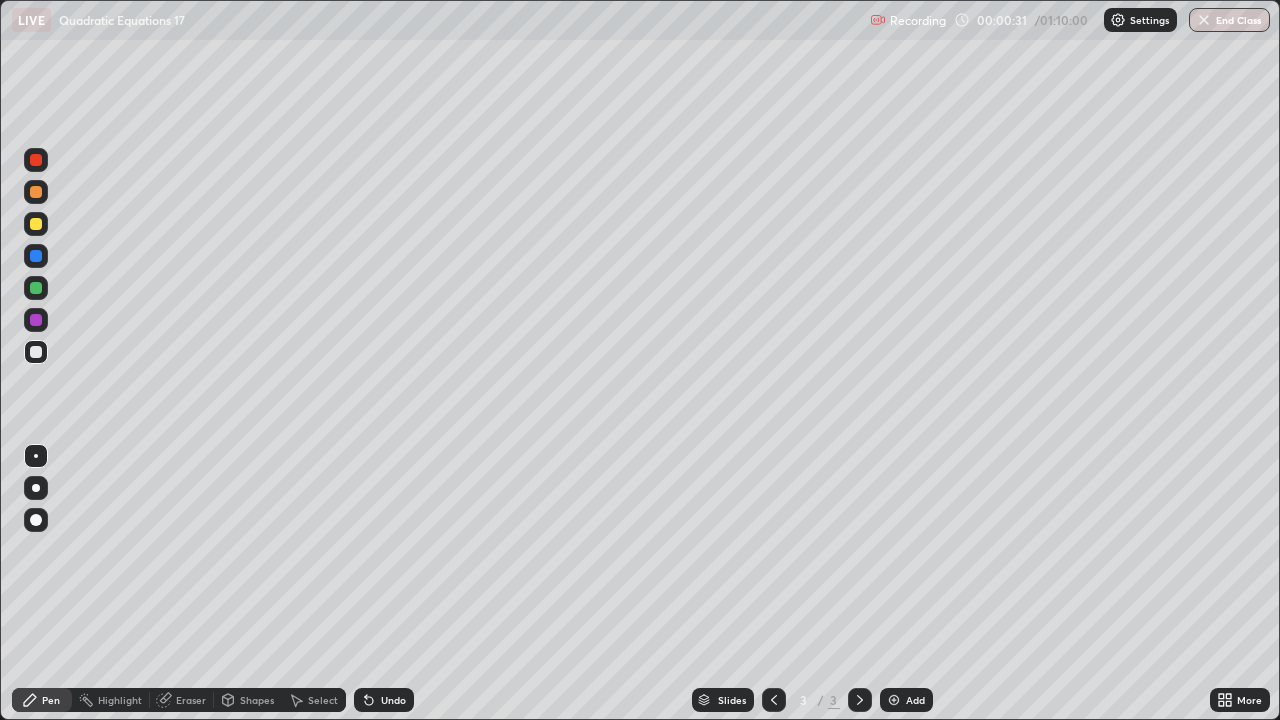 click at bounding box center (36, 224) 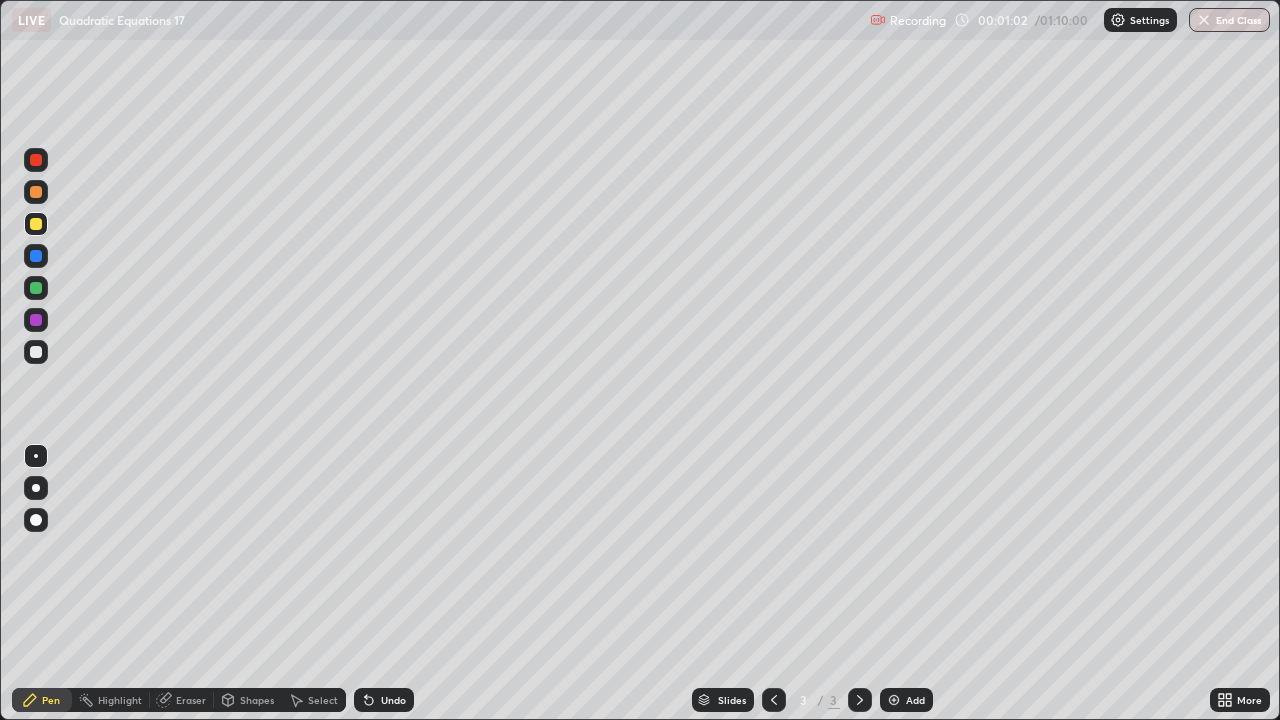 click on "Undo" at bounding box center [393, 700] 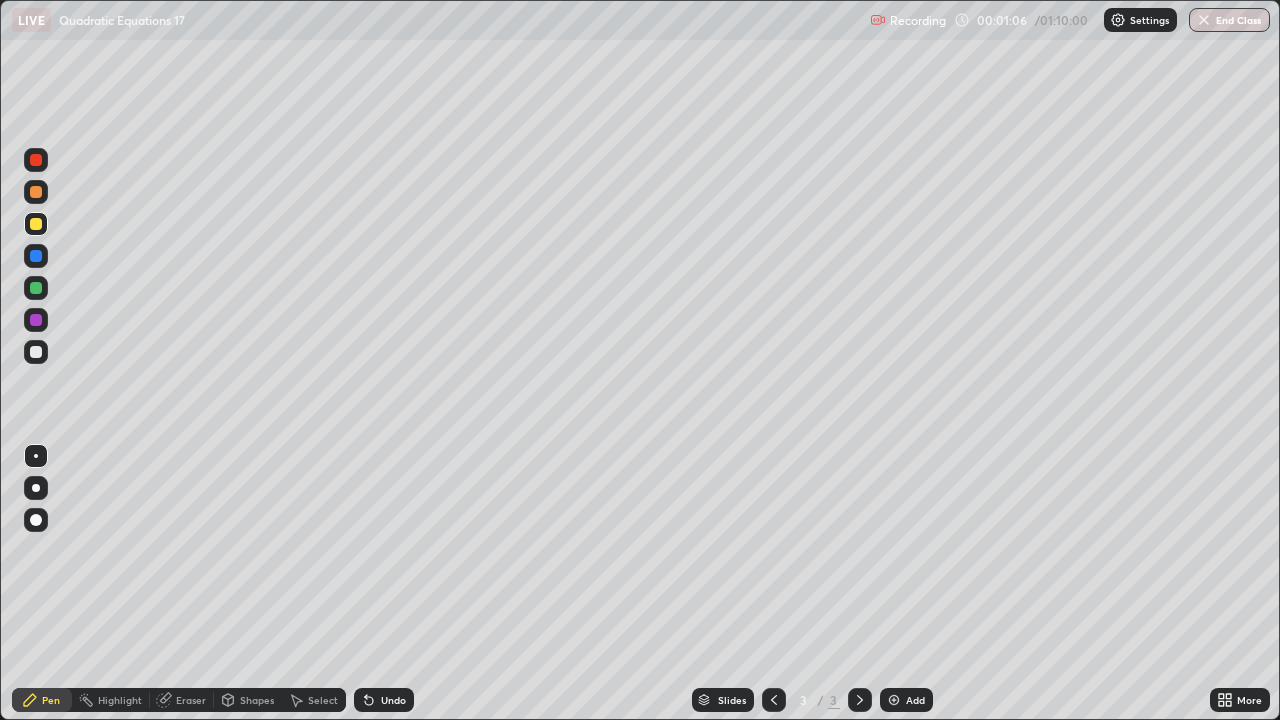 click at bounding box center [36, 352] 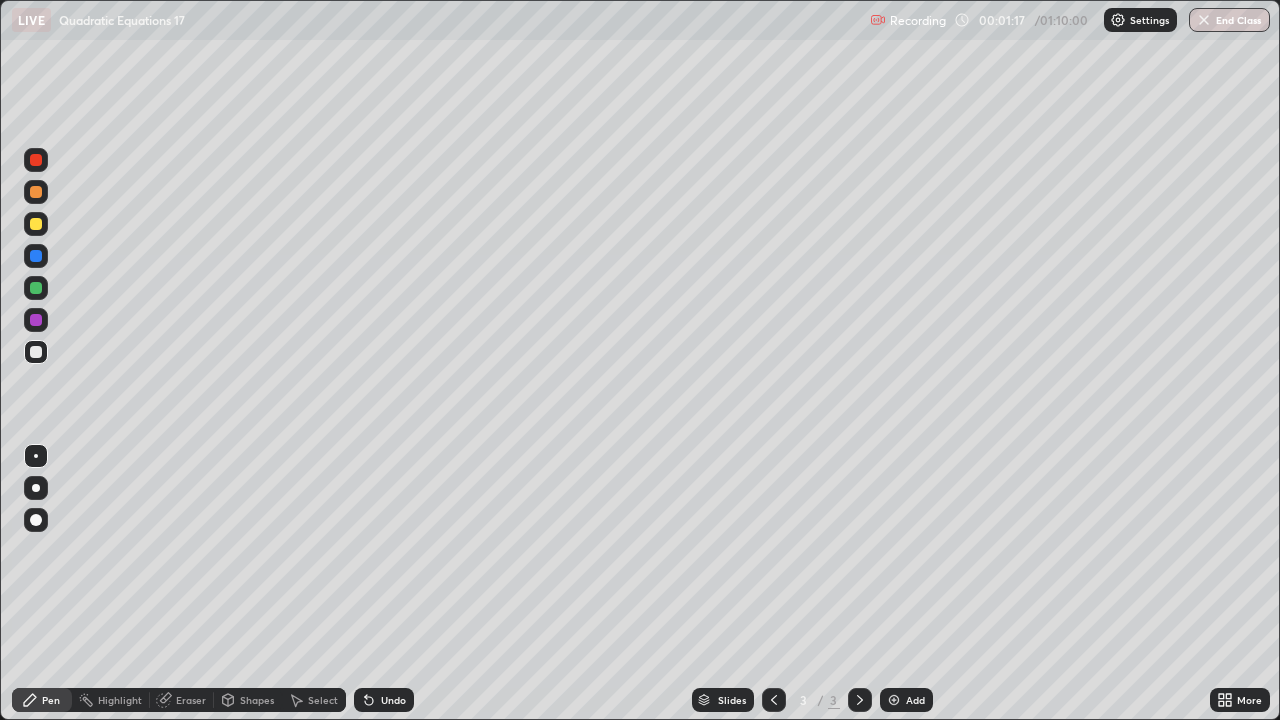click on "Undo" at bounding box center [393, 700] 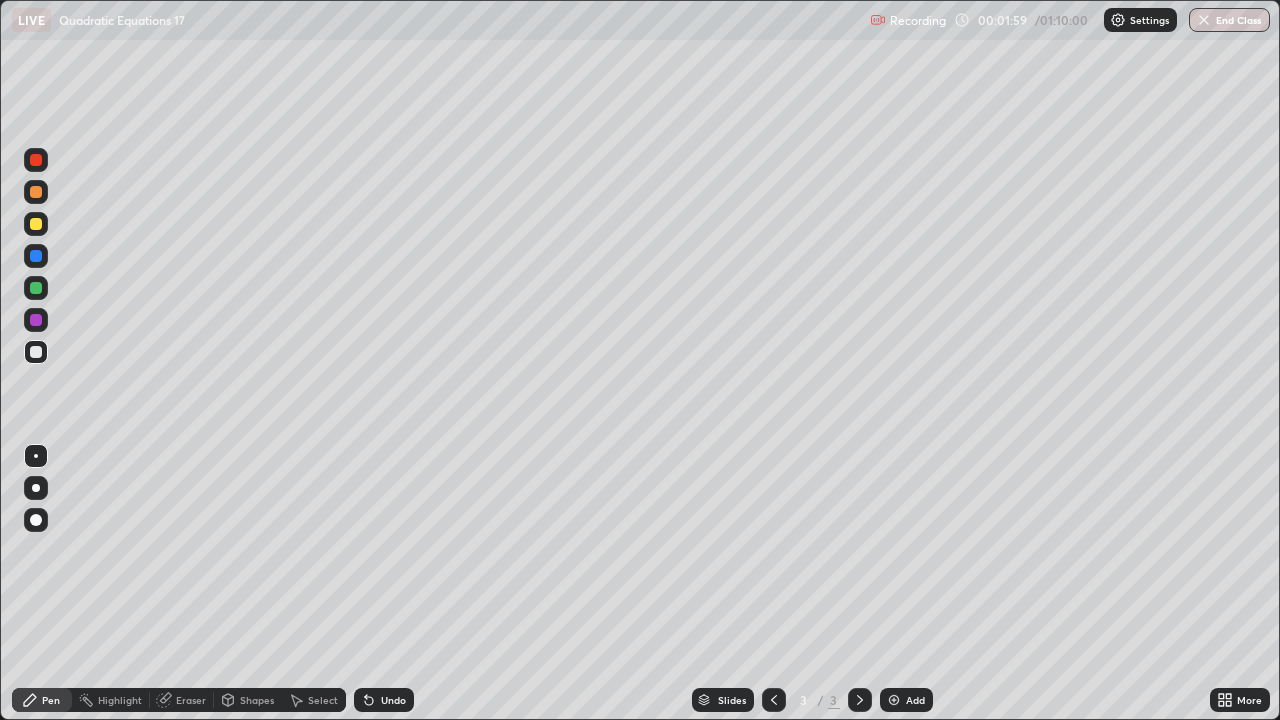 click at bounding box center [36, 288] 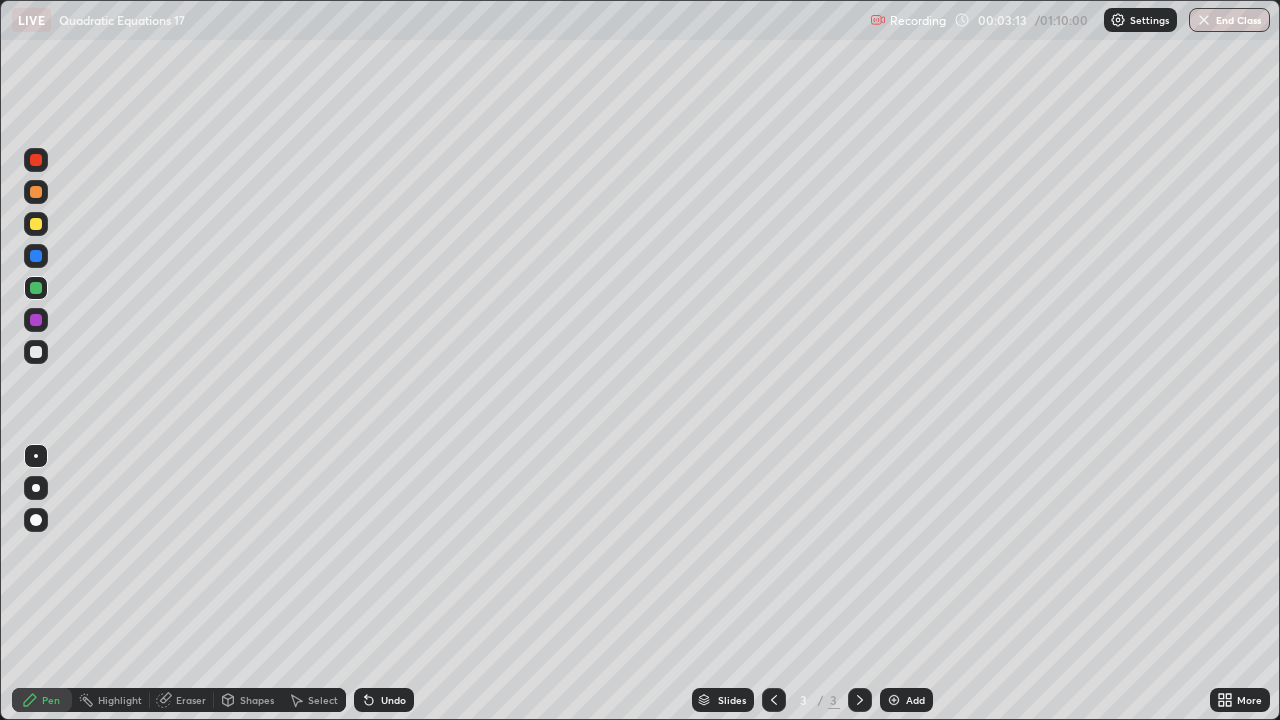click on "Add" at bounding box center [906, 700] 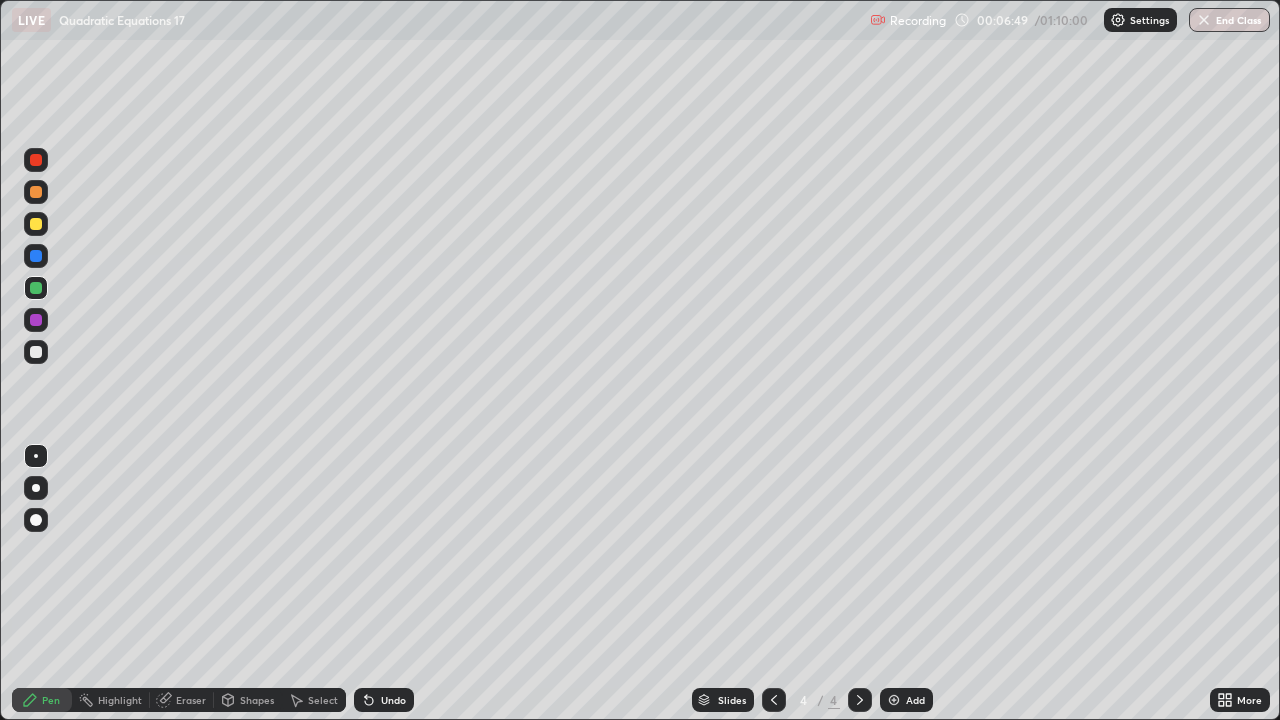click at bounding box center (36, 352) 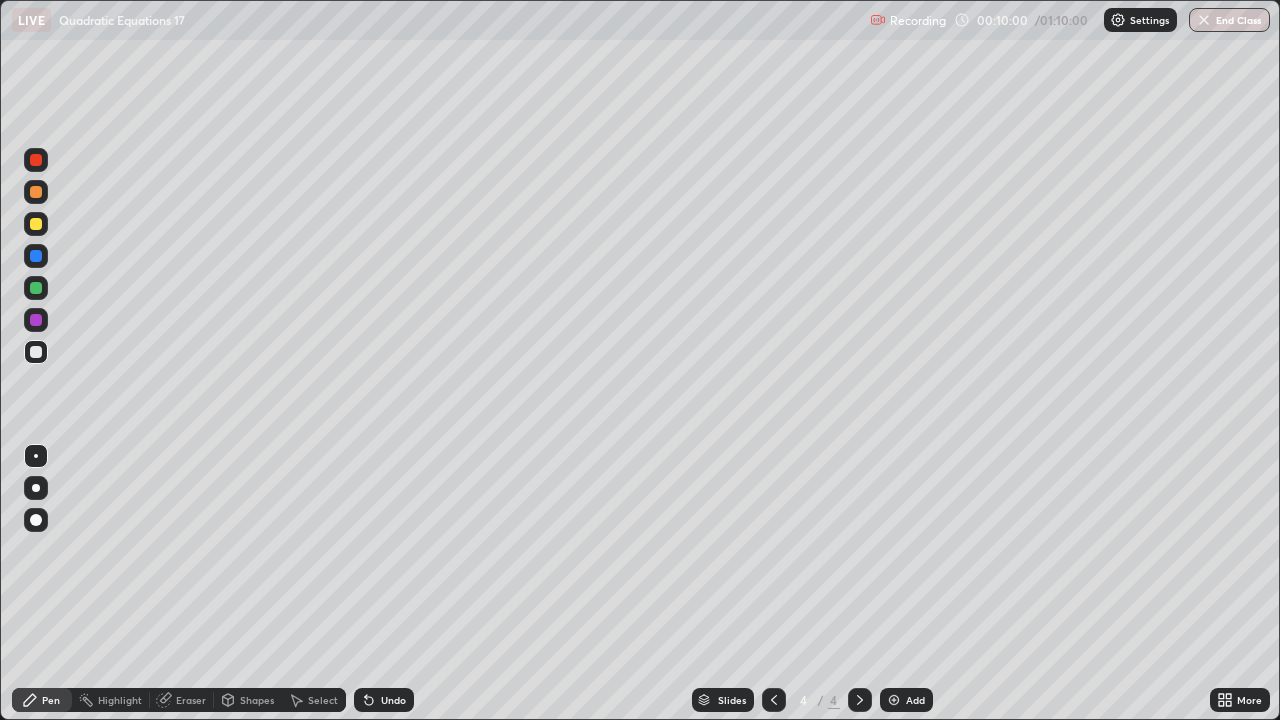 click at bounding box center (36, 320) 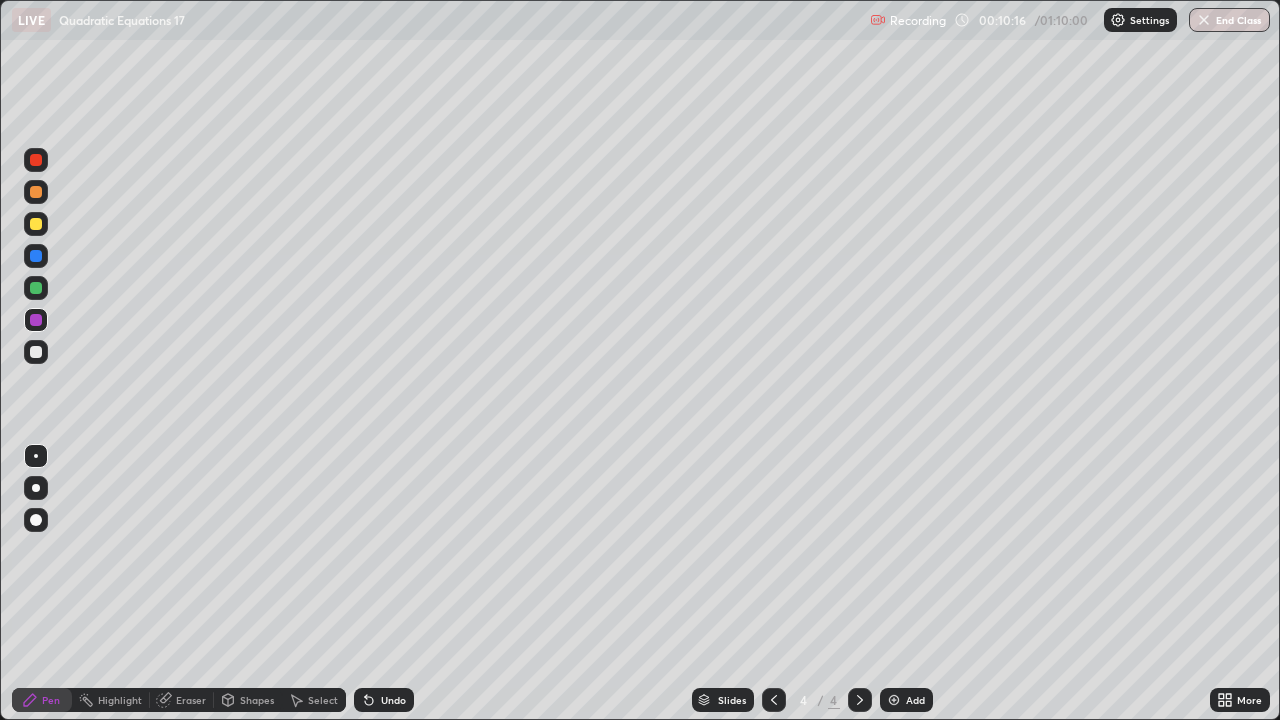 click at bounding box center (36, 352) 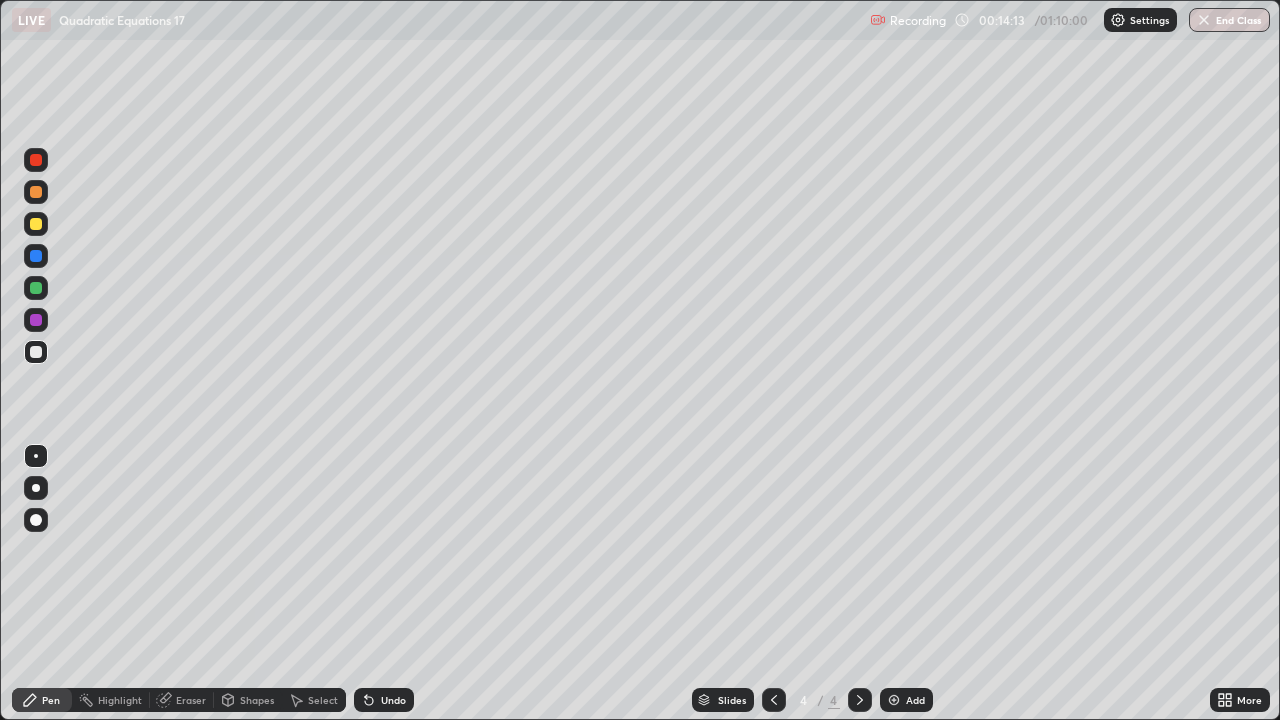 click at bounding box center [894, 700] 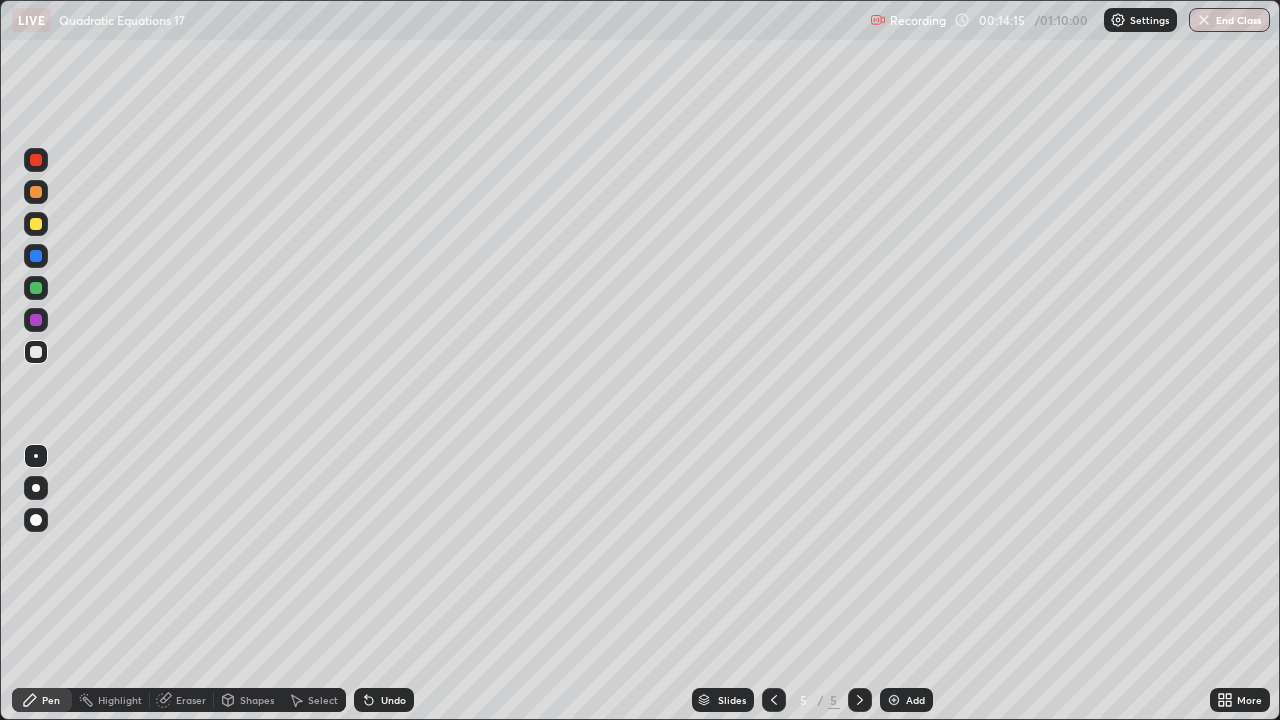 click at bounding box center [36, 352] 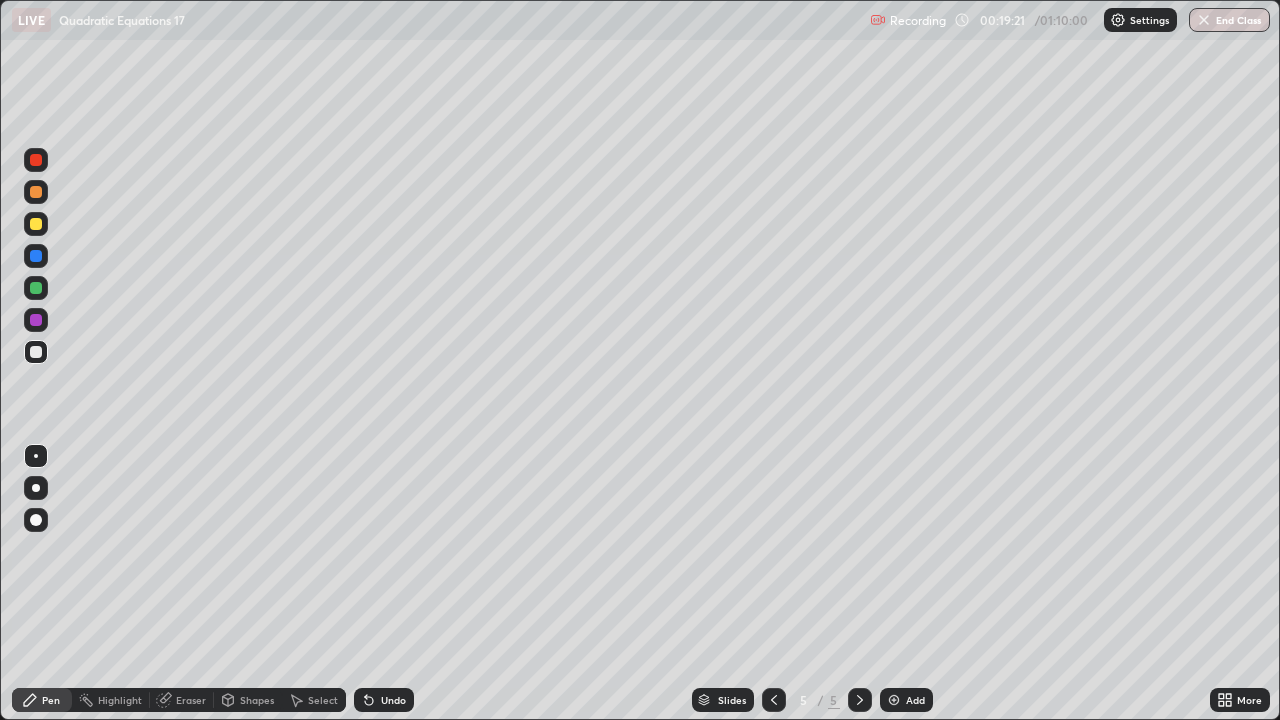 click at bounding box center (894, 700) 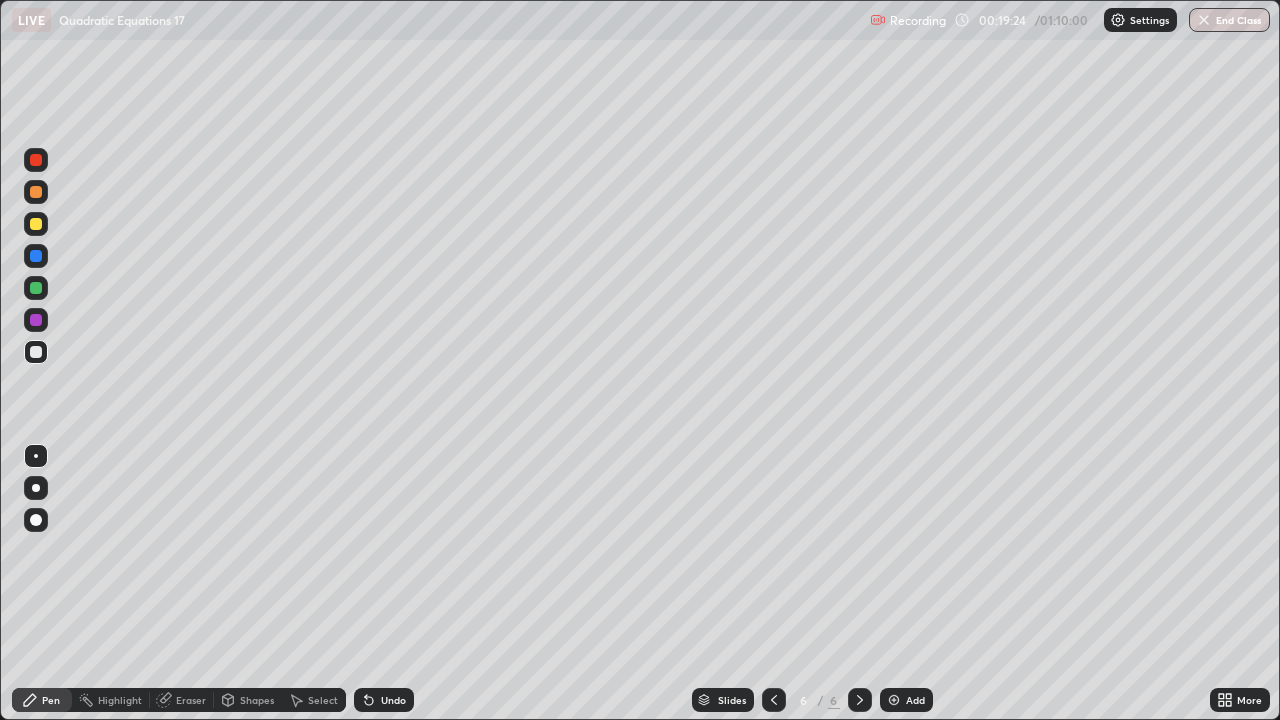 click at bounding box center [36, 352] 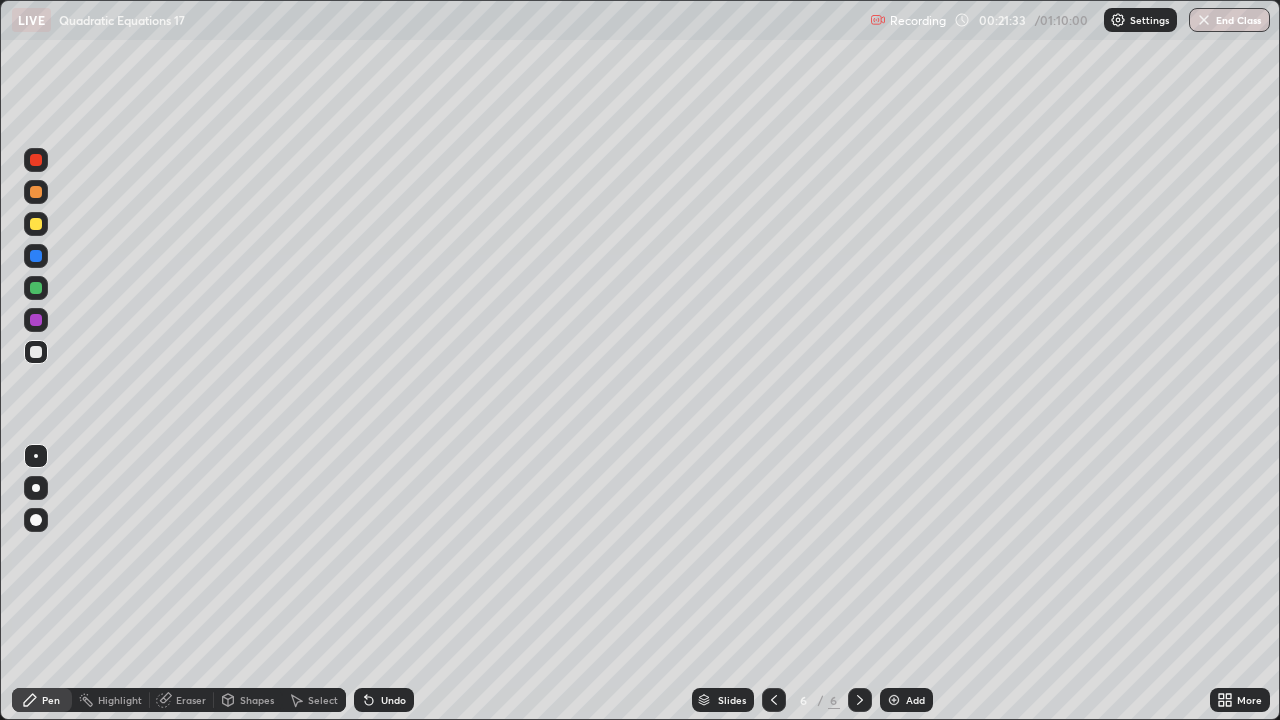 click at bounding box center [36, 224] 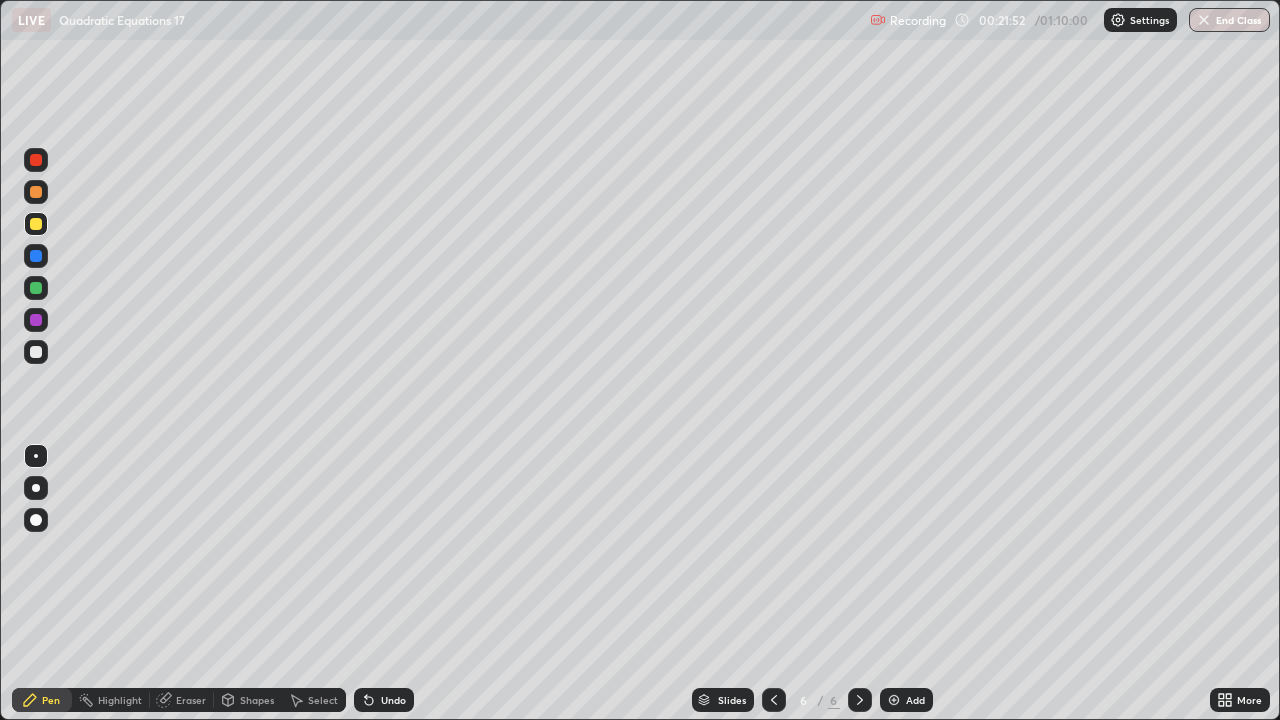 click at bounding box center [36, 352] 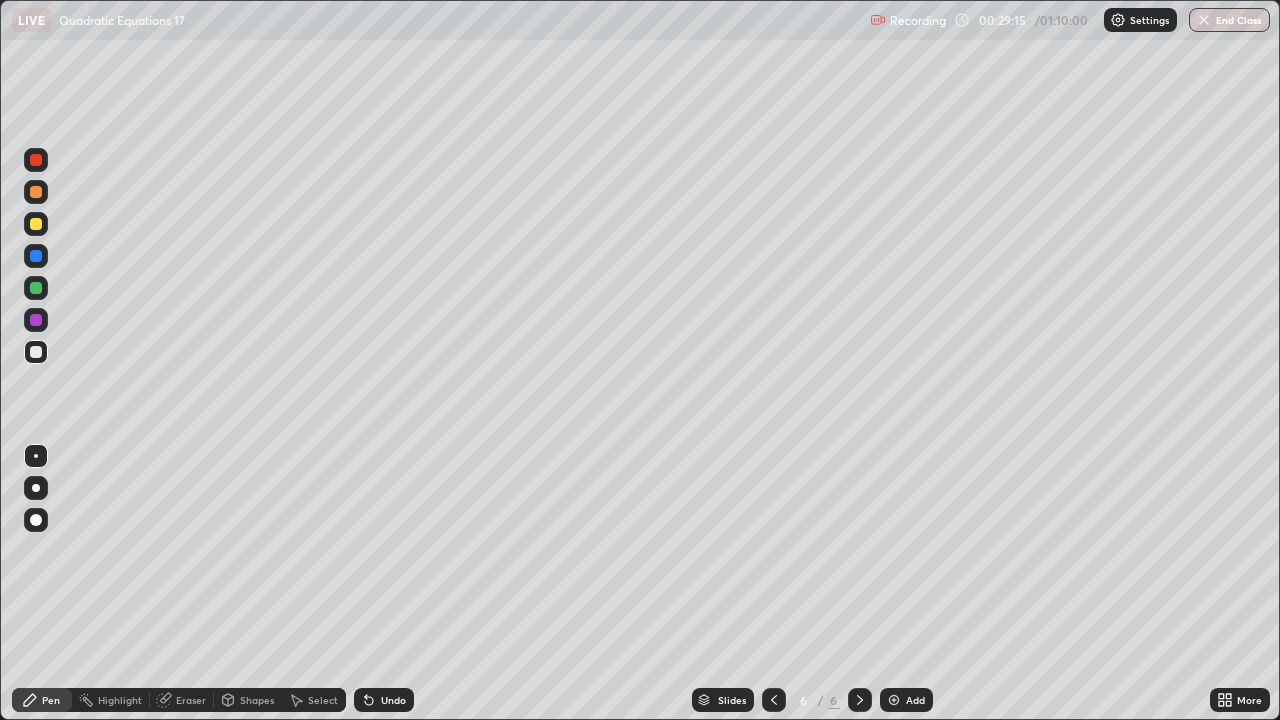 click at bounding box center [36, 160] 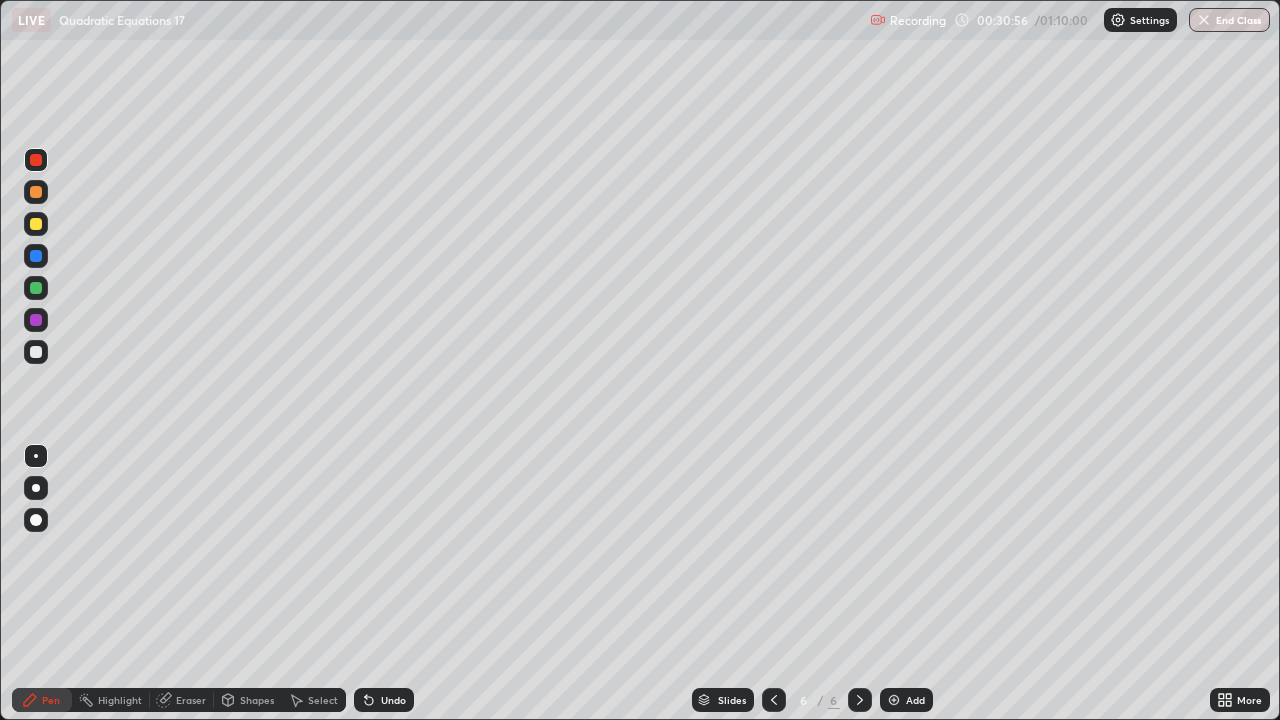 click on "Add" at bounding box center [915, 700] 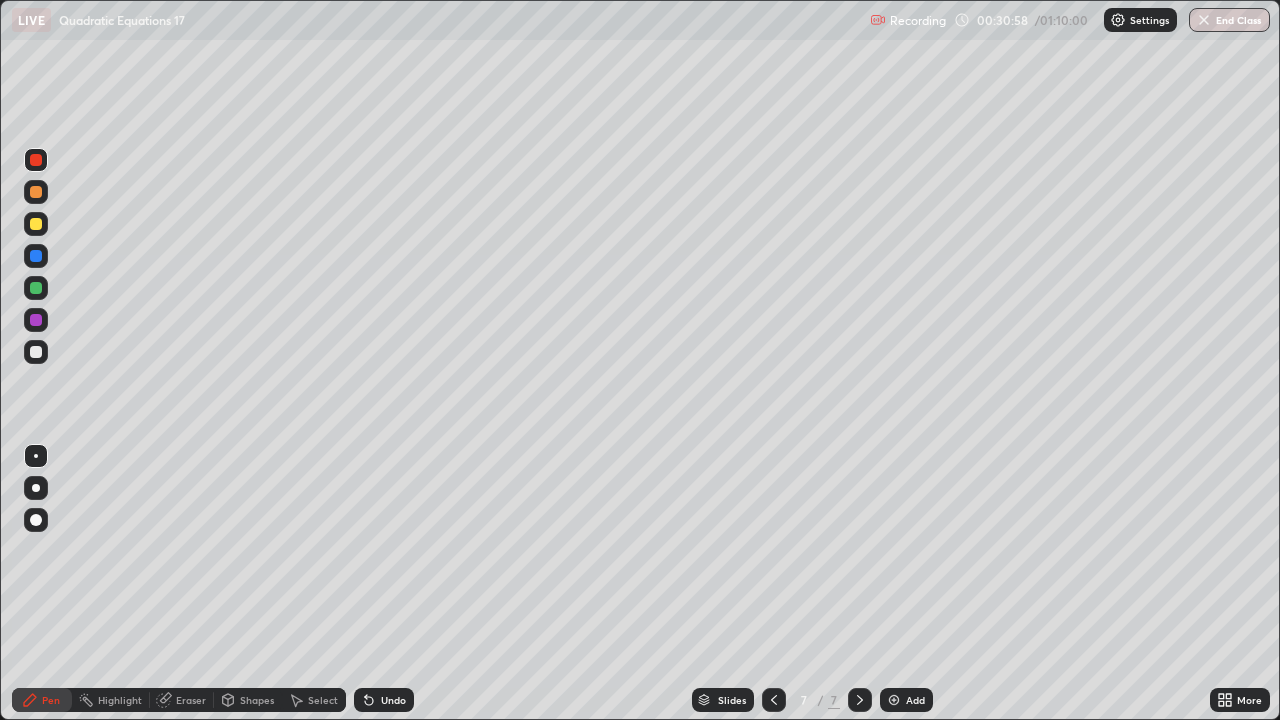 click at bounding box center (36, 352) 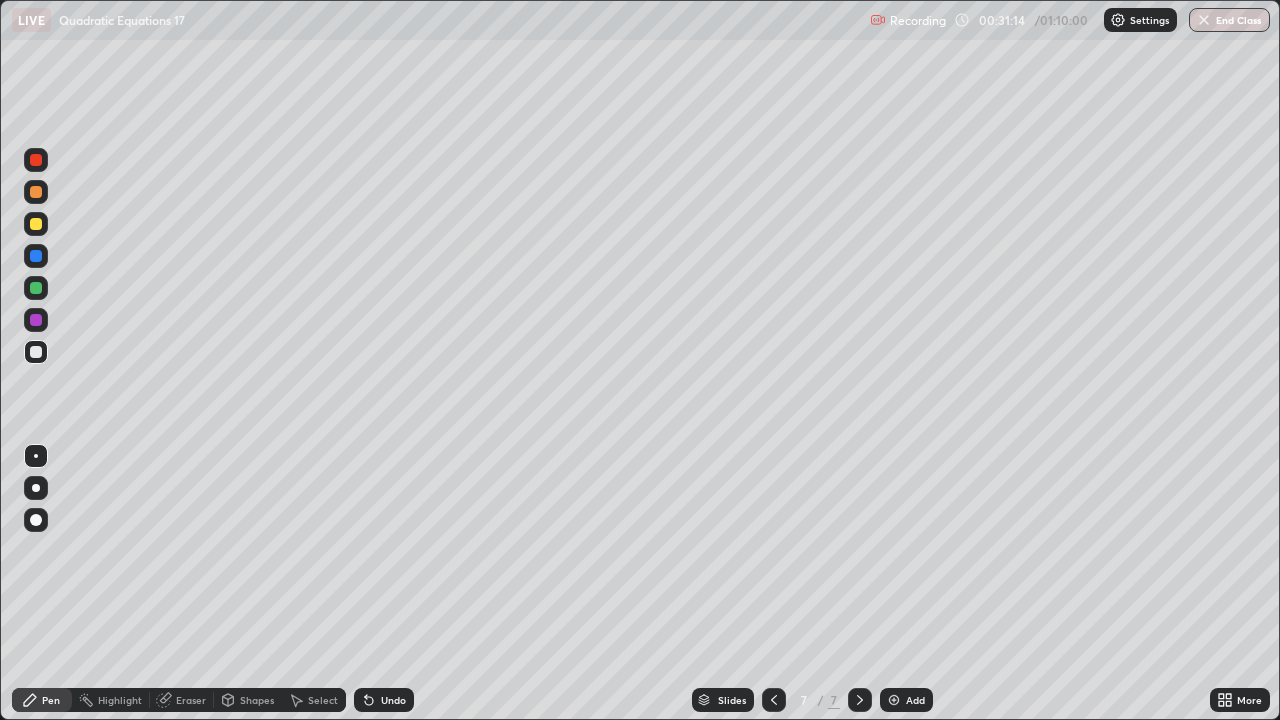 click on "Undo" at bounding box center (393, 700) 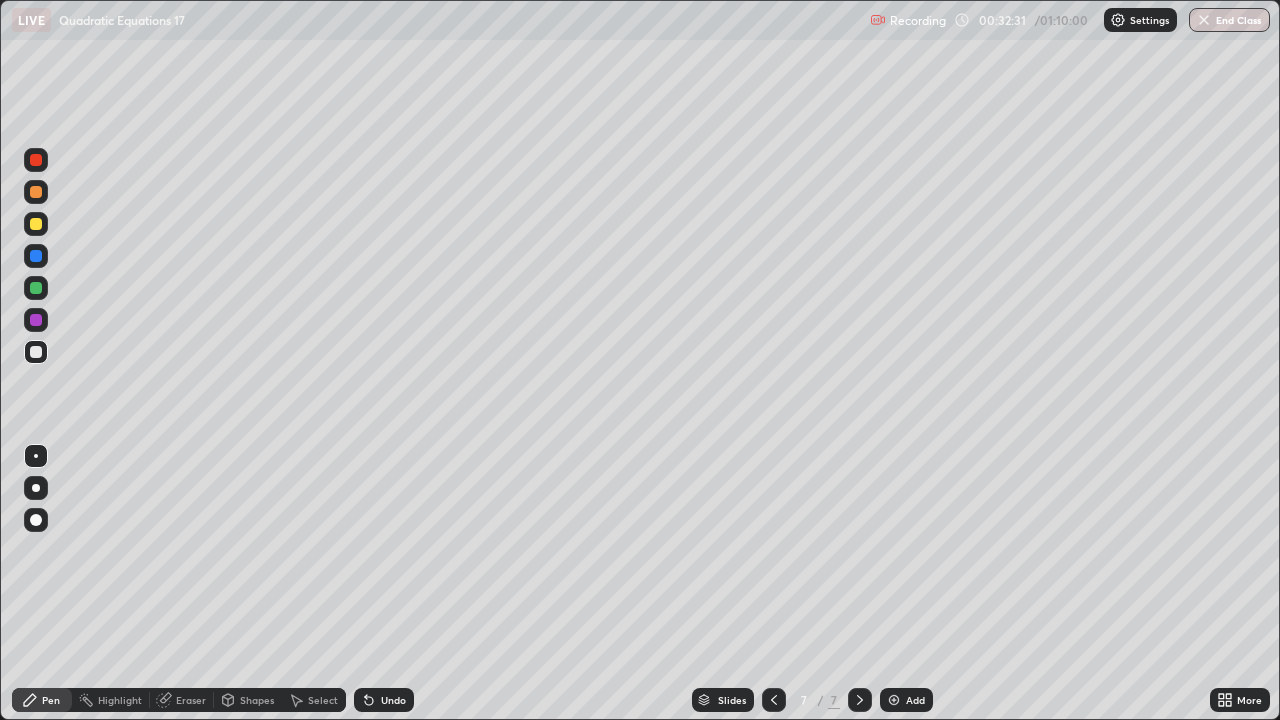 click 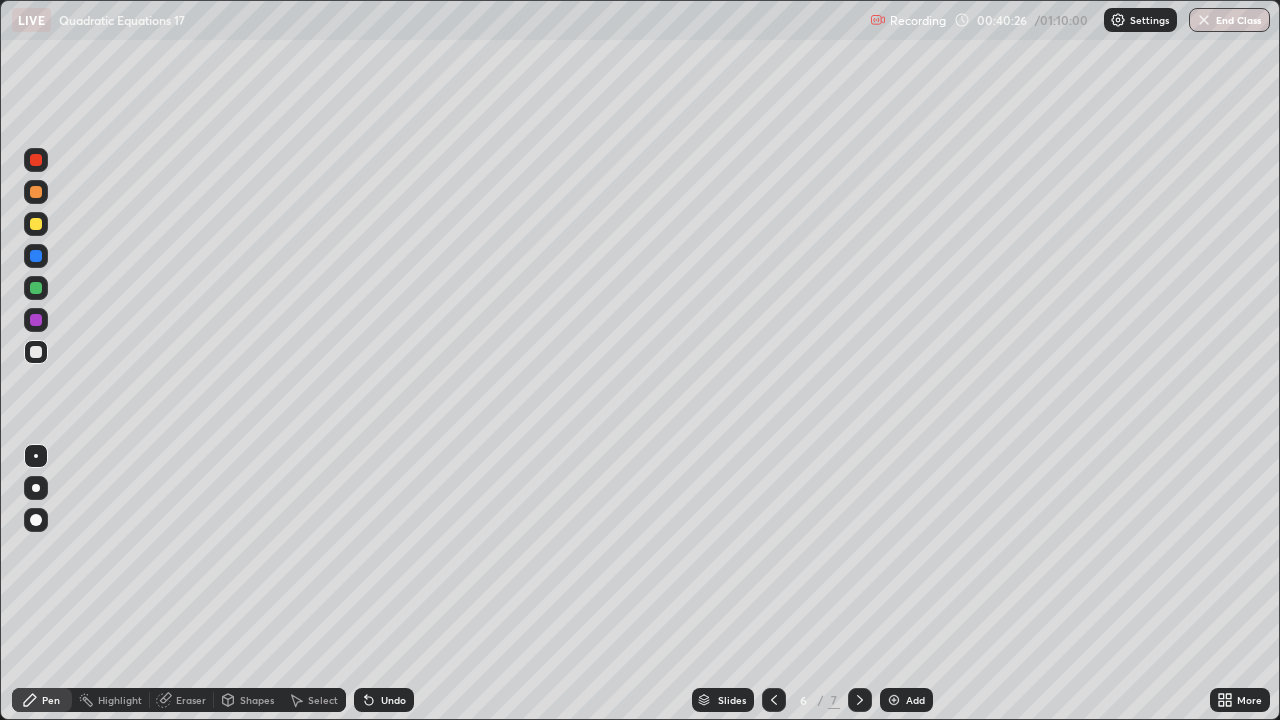 click 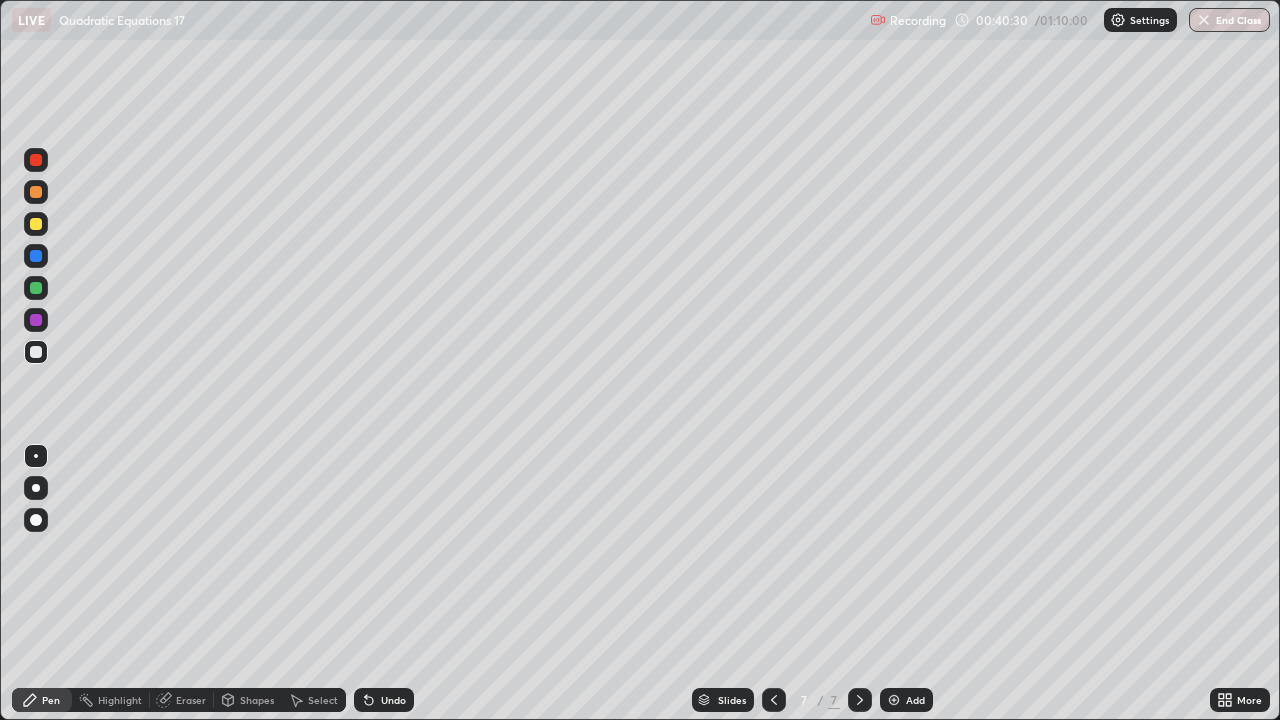 click at bounding box center [36, 352] 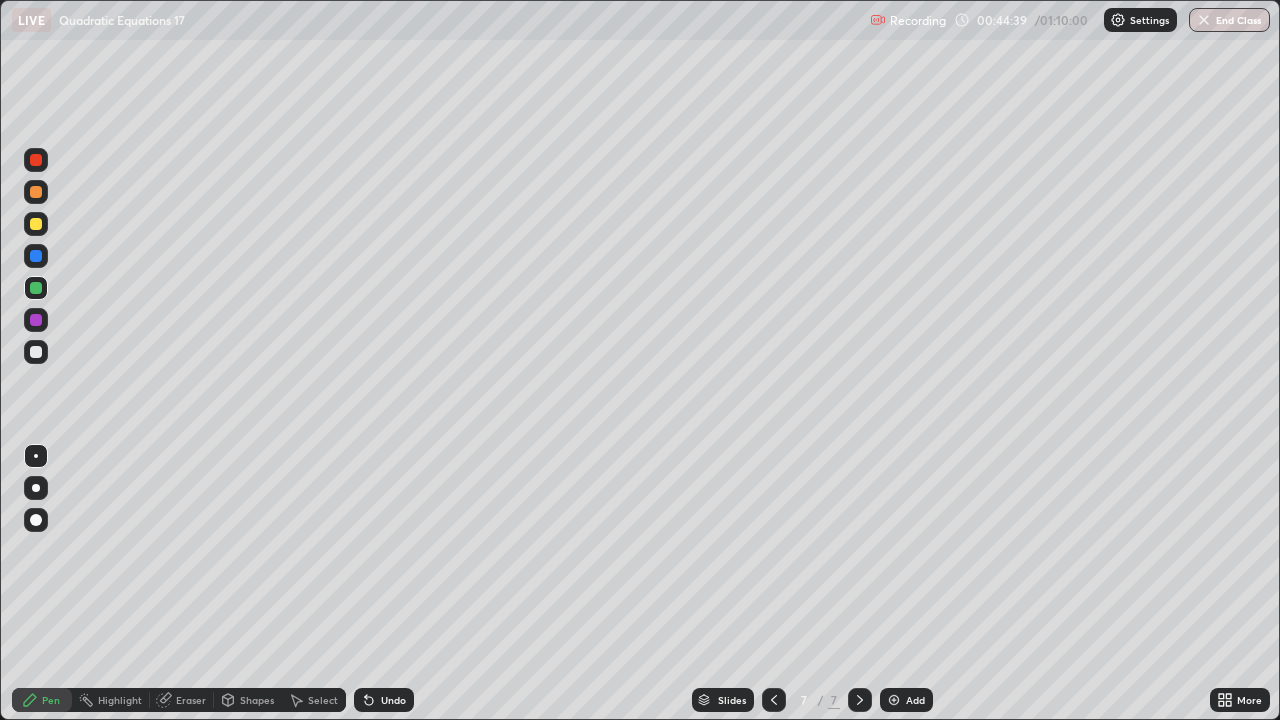 click on "Add" at bounding box center (906, 700) 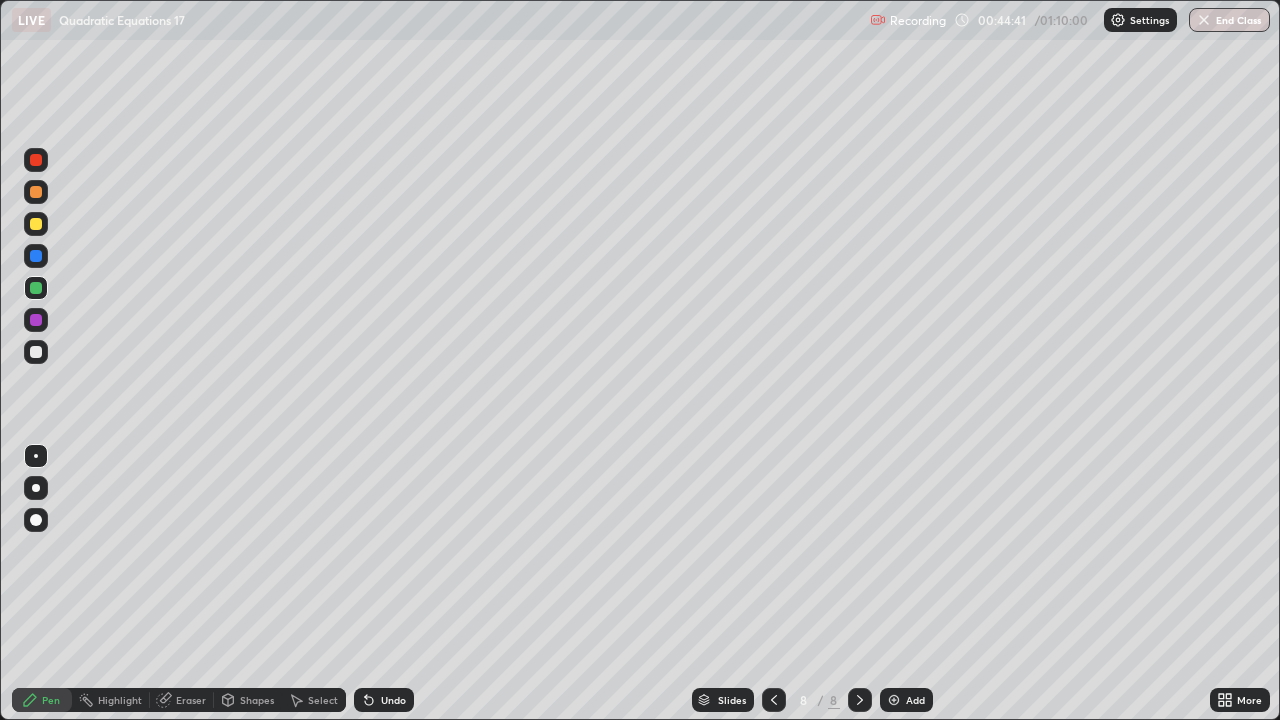 click at bounding box center (36, 352) 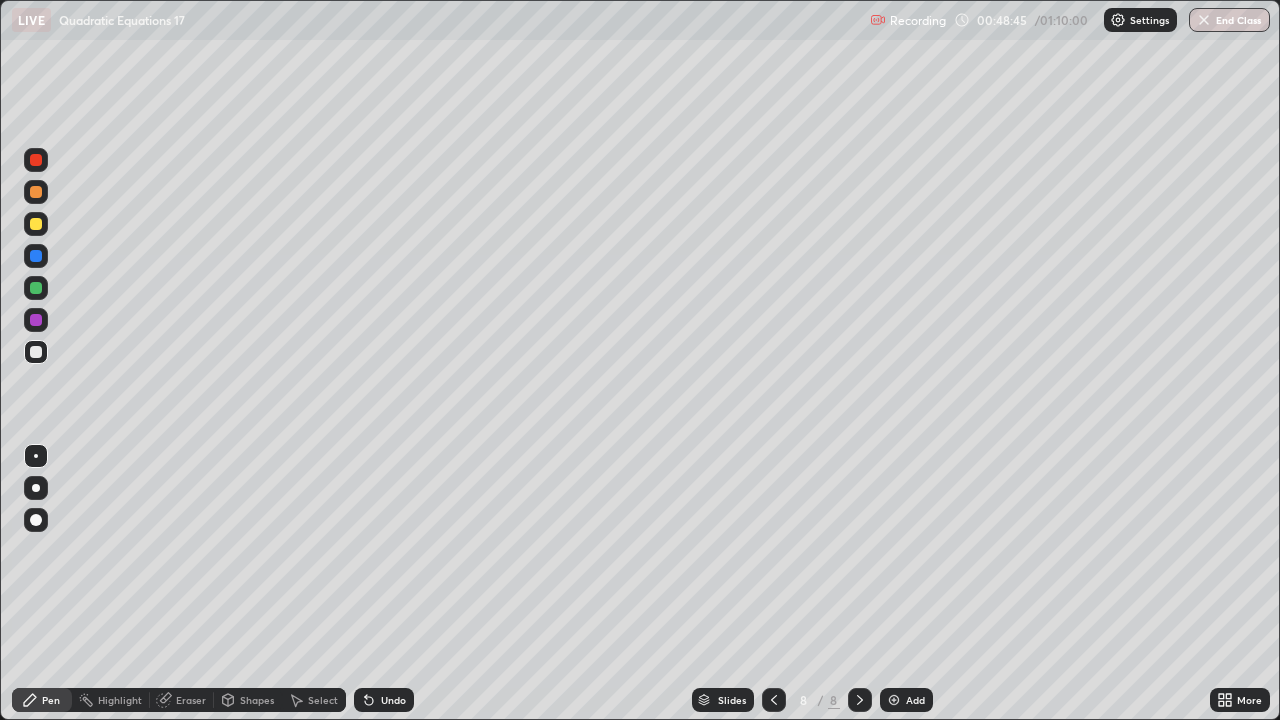 click at bounding box center (36, 224) 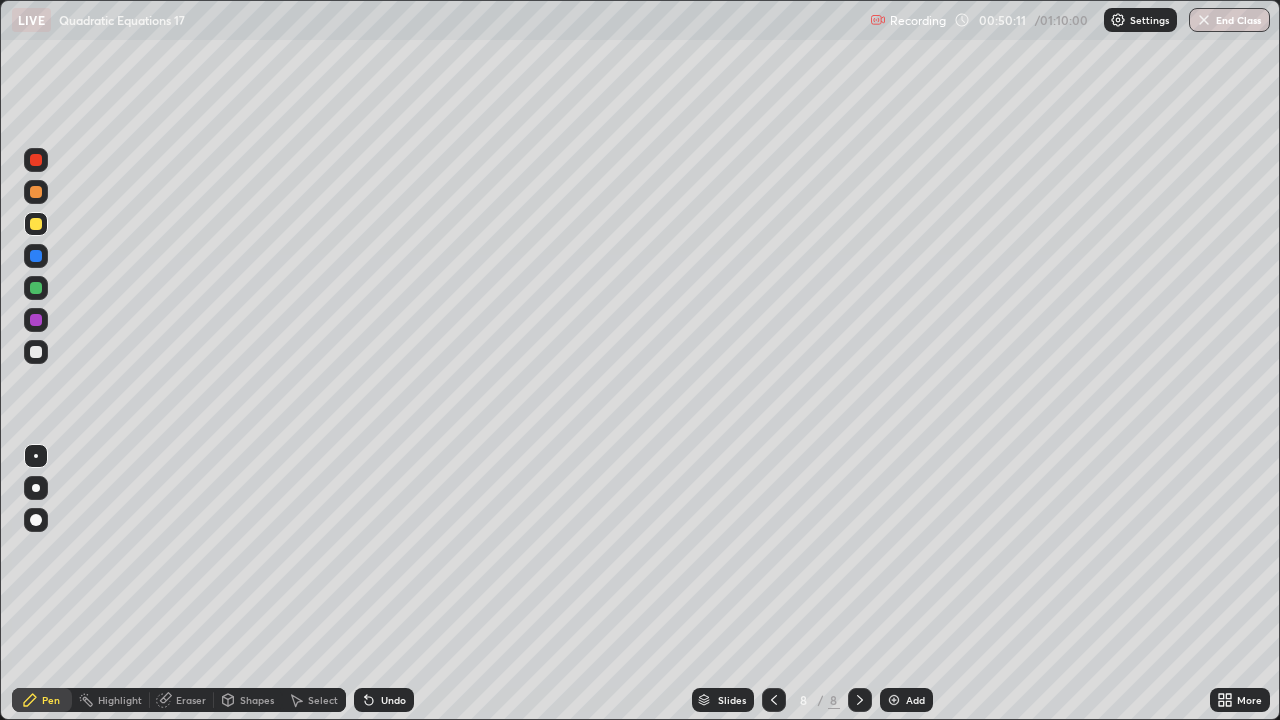click at bounding box center (36, 352) 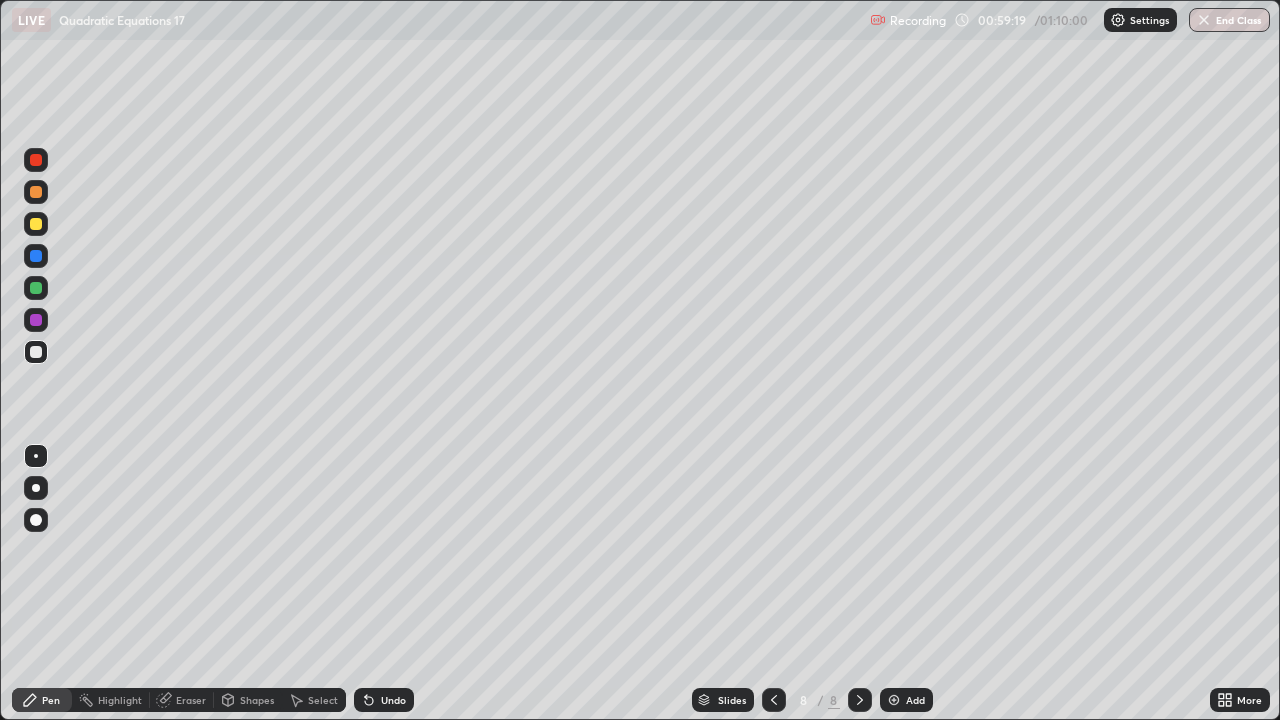 click on "Add" at bounding box center (906, 700) 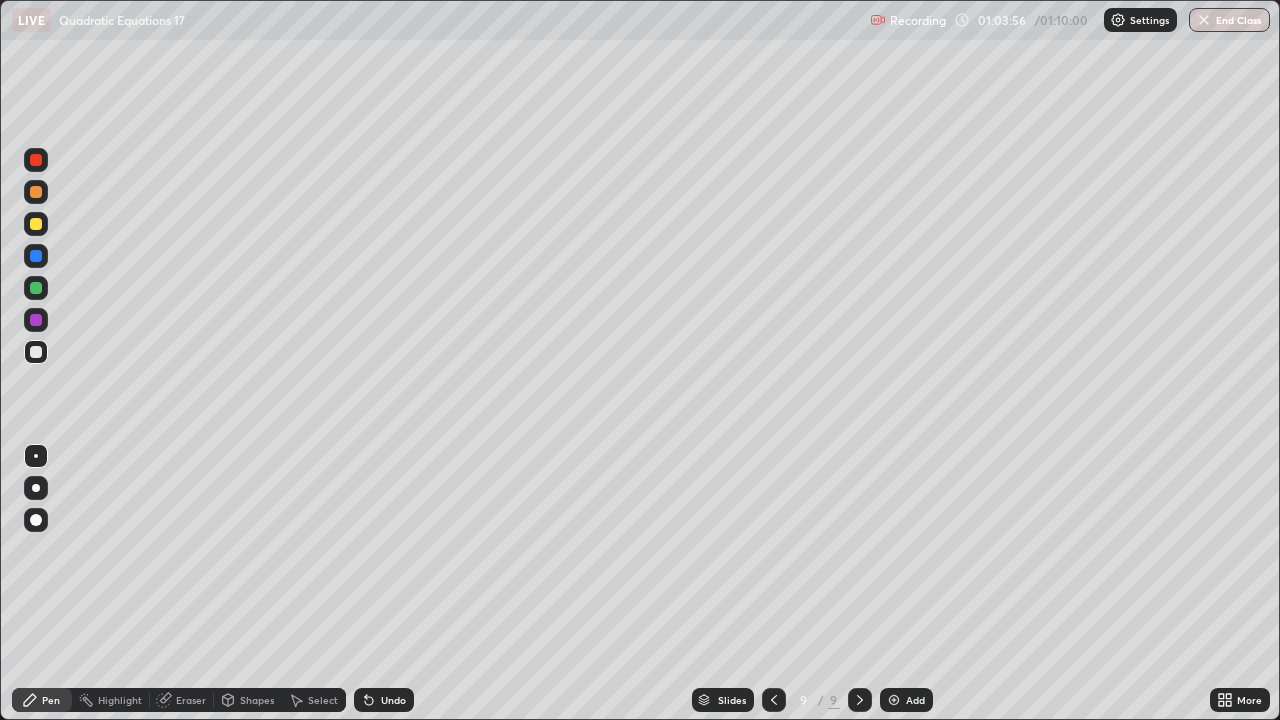 click at bounding box center (36, 352) 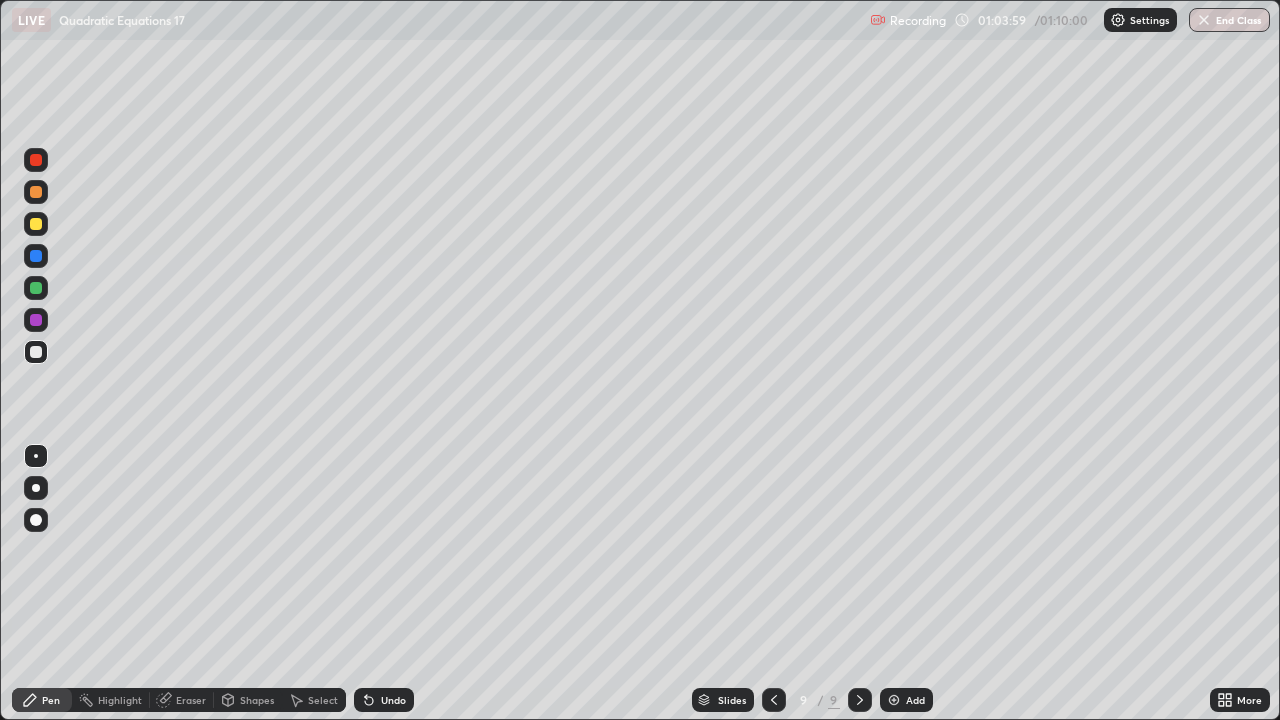 click at bounding box center [36, 224] 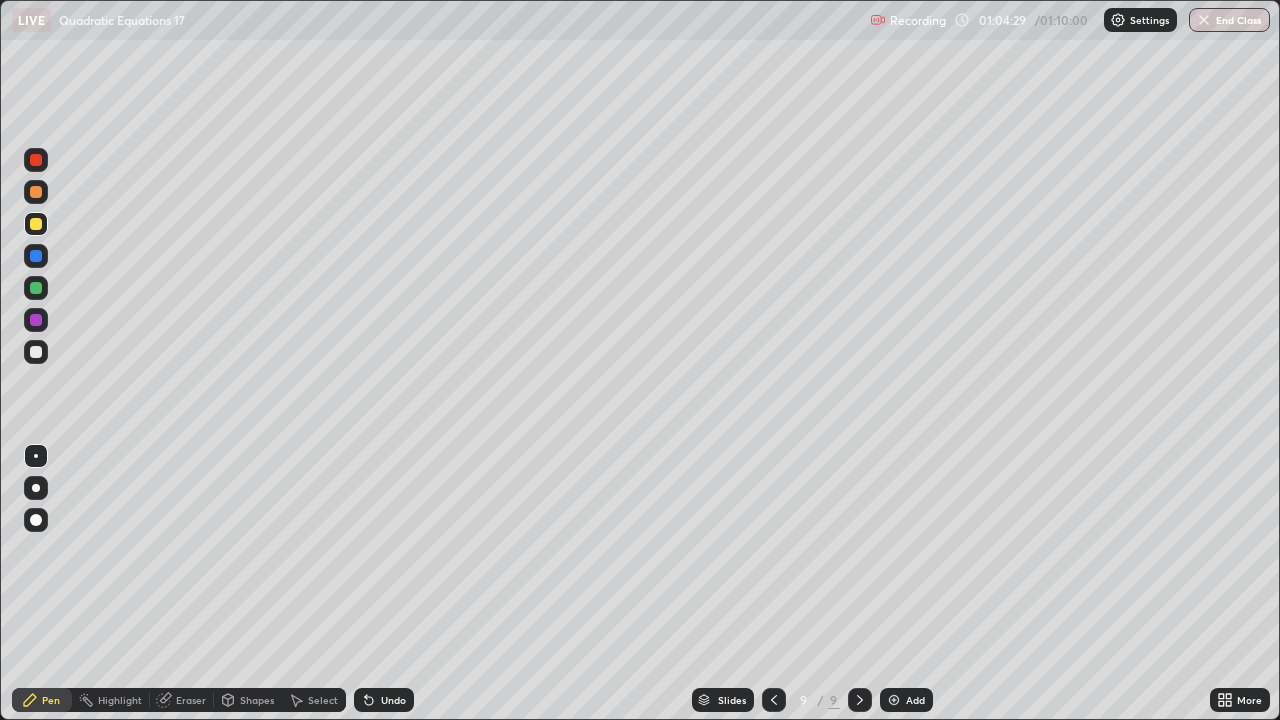 click at bounding box center [36, 288] 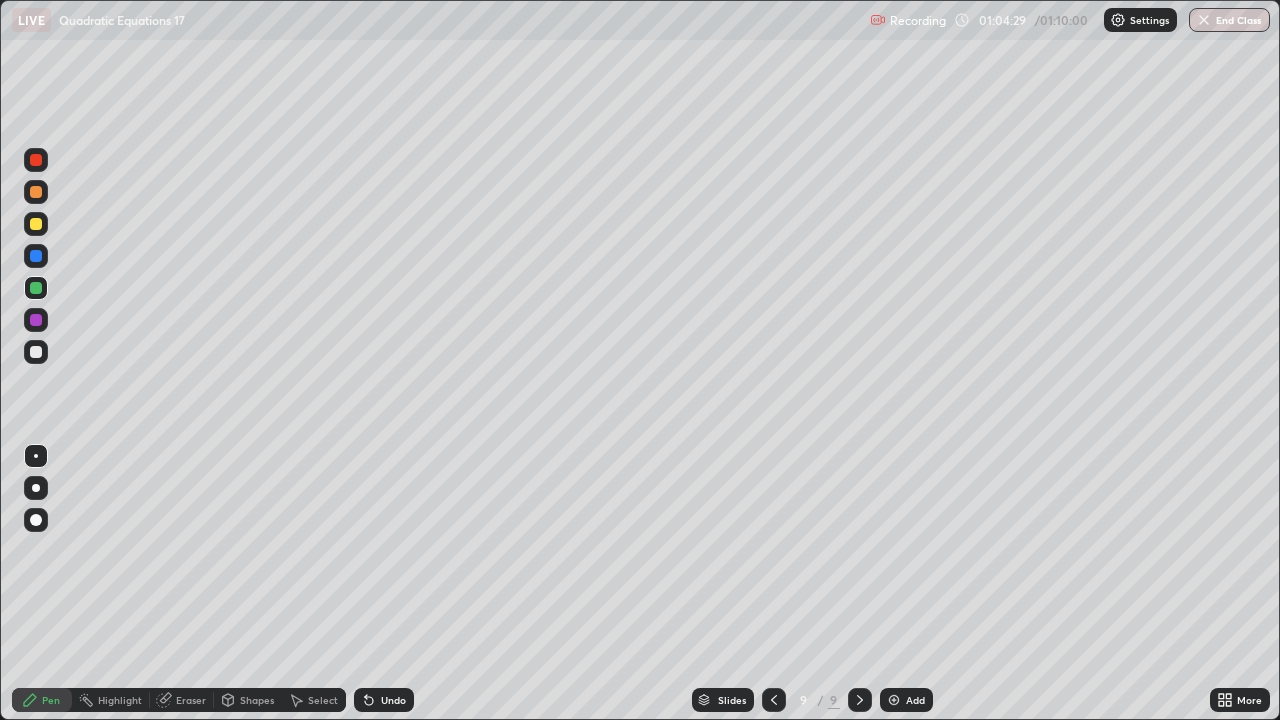 click at bounding box center [36, 288] 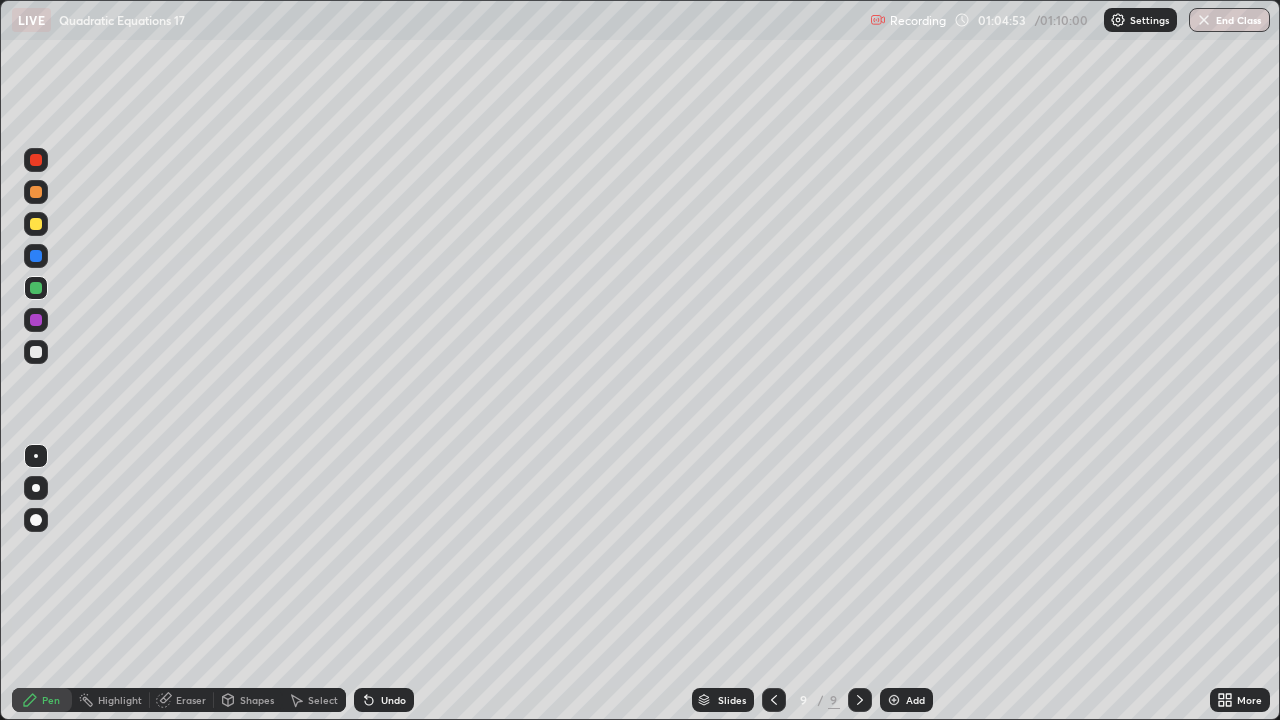 click 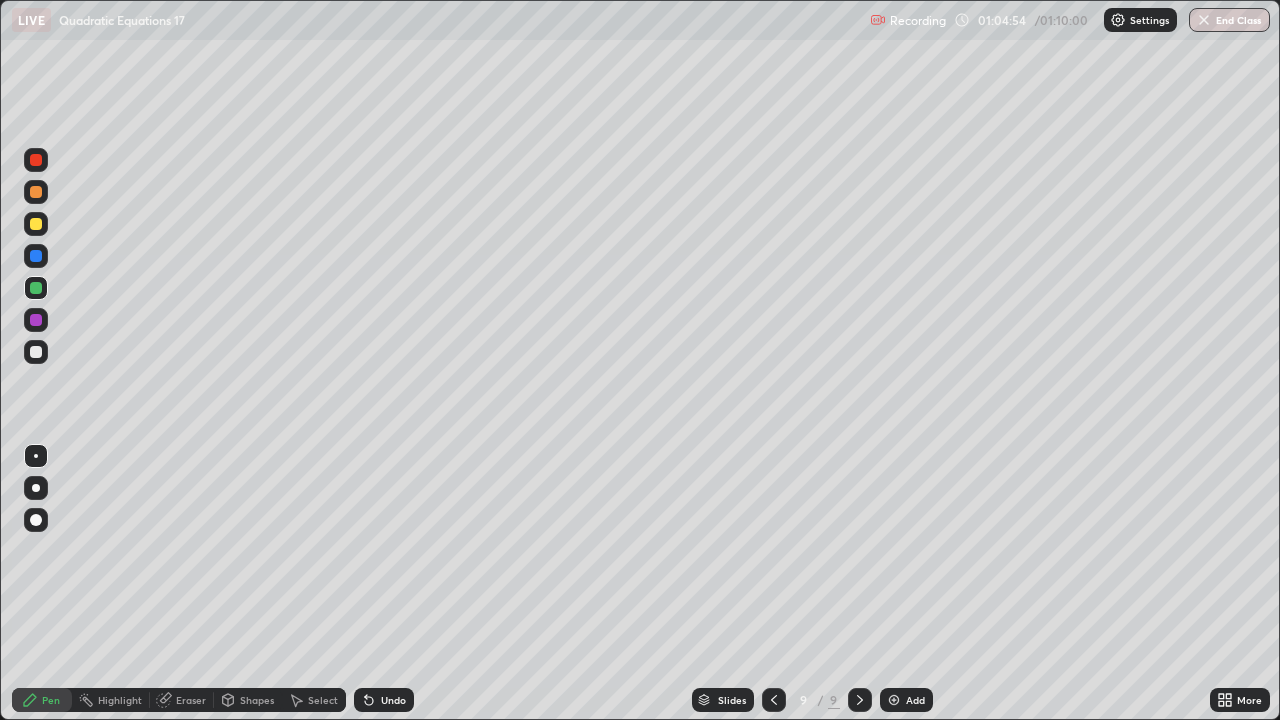 click 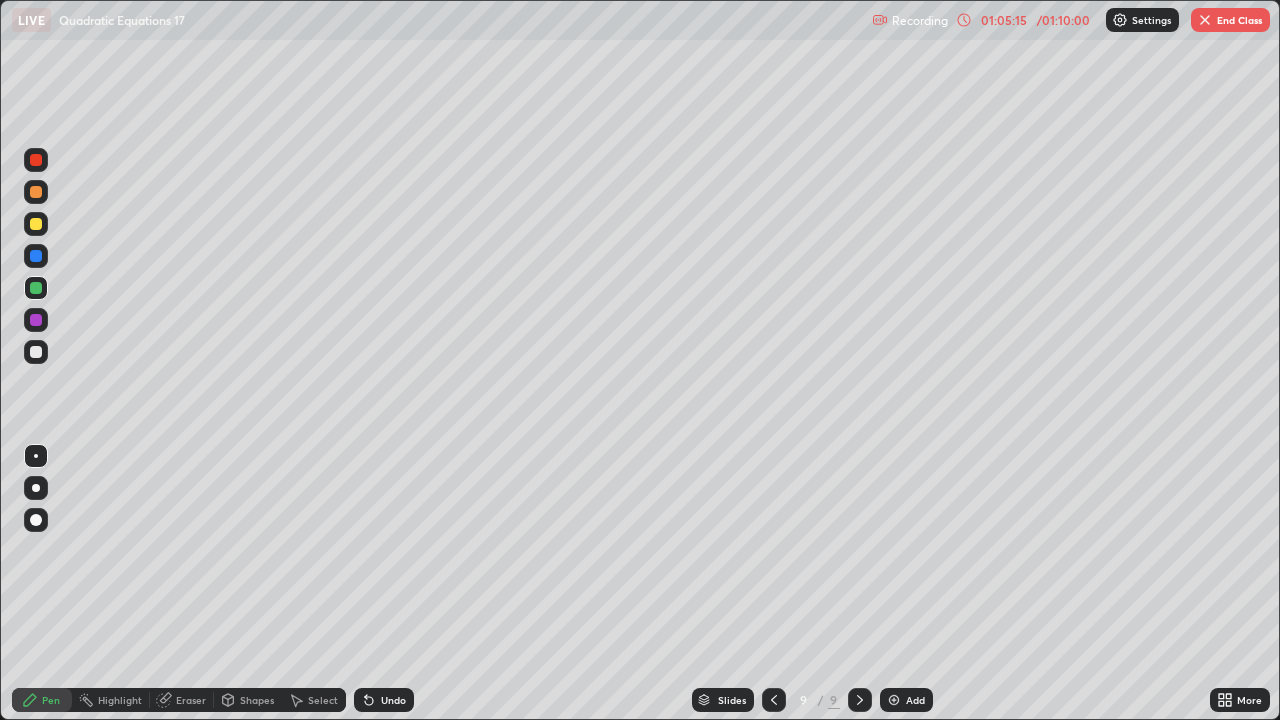 click at bounding box center (36, 288) 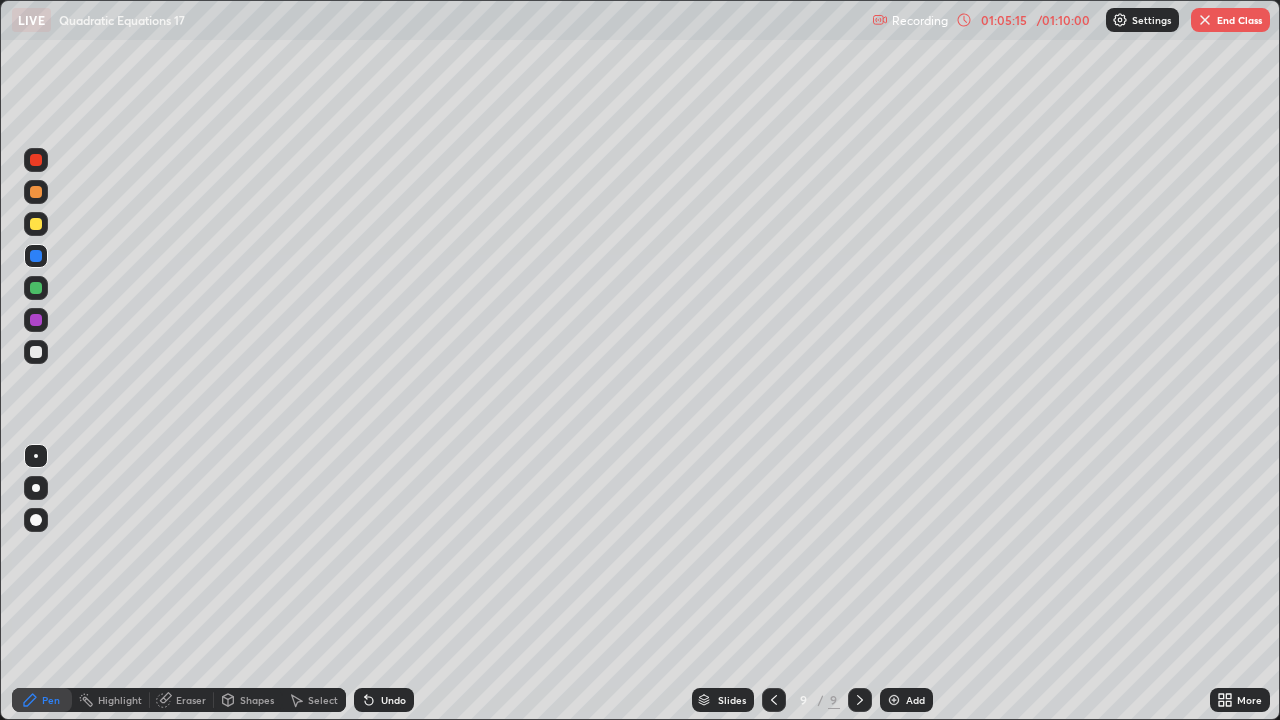 click at bounding box center [36, 224] 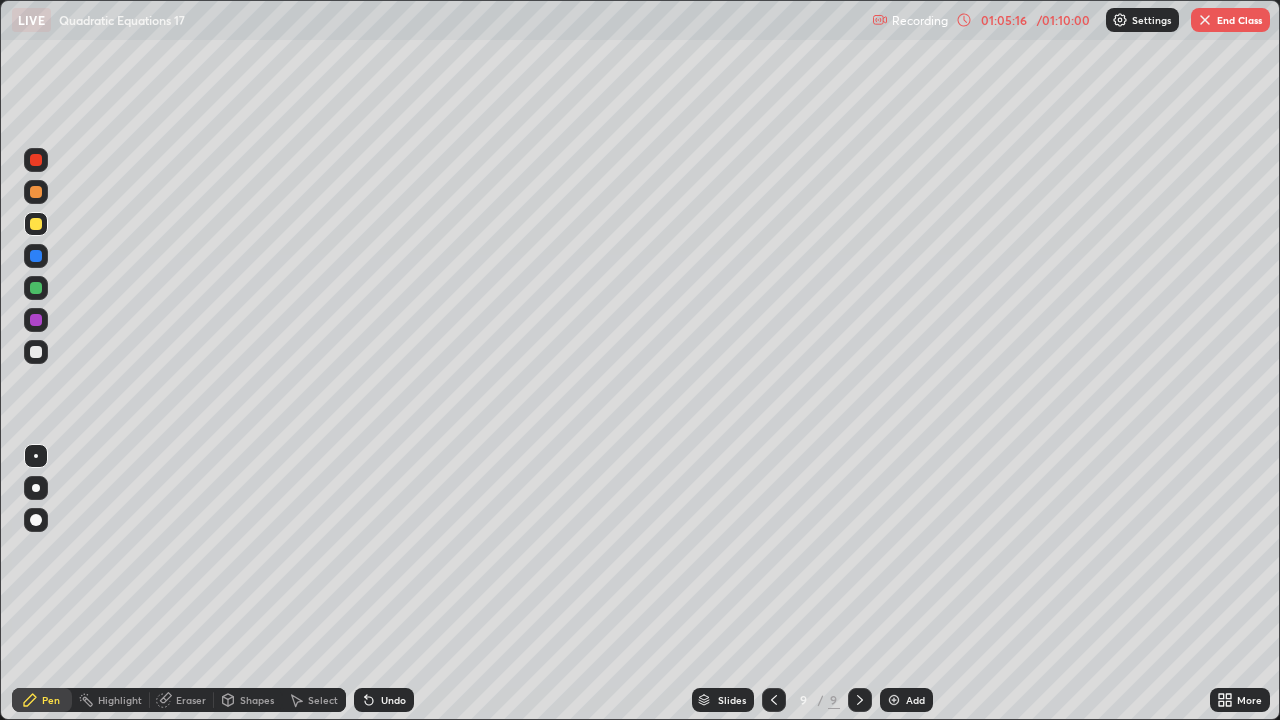 click at bounding box center (36, 192) 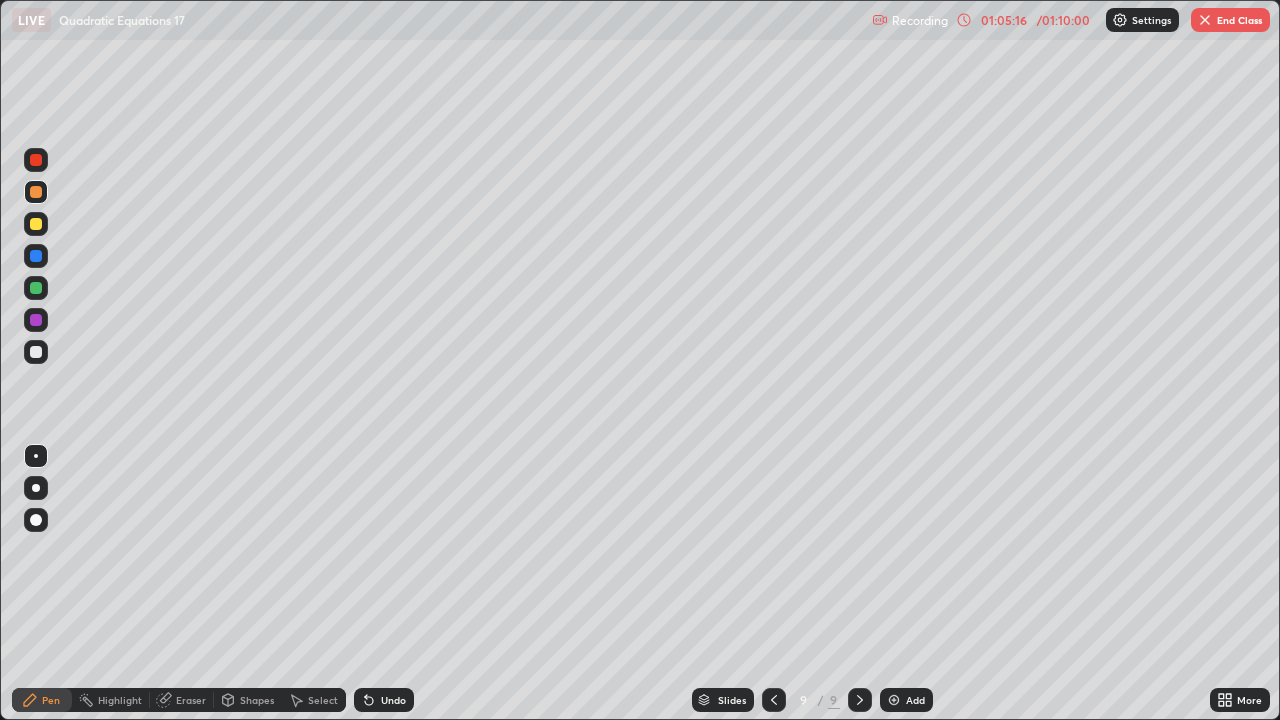 click at bounding box center [36, 160] 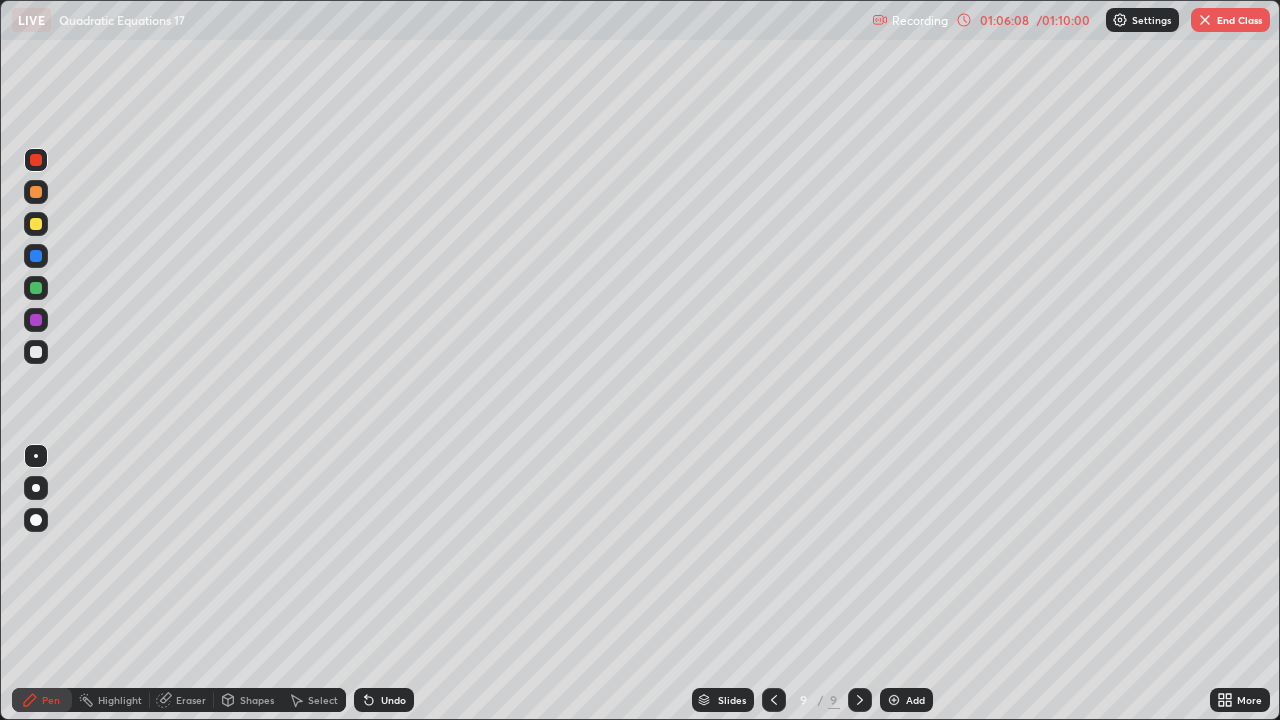 click at bounding box center [36, 352] 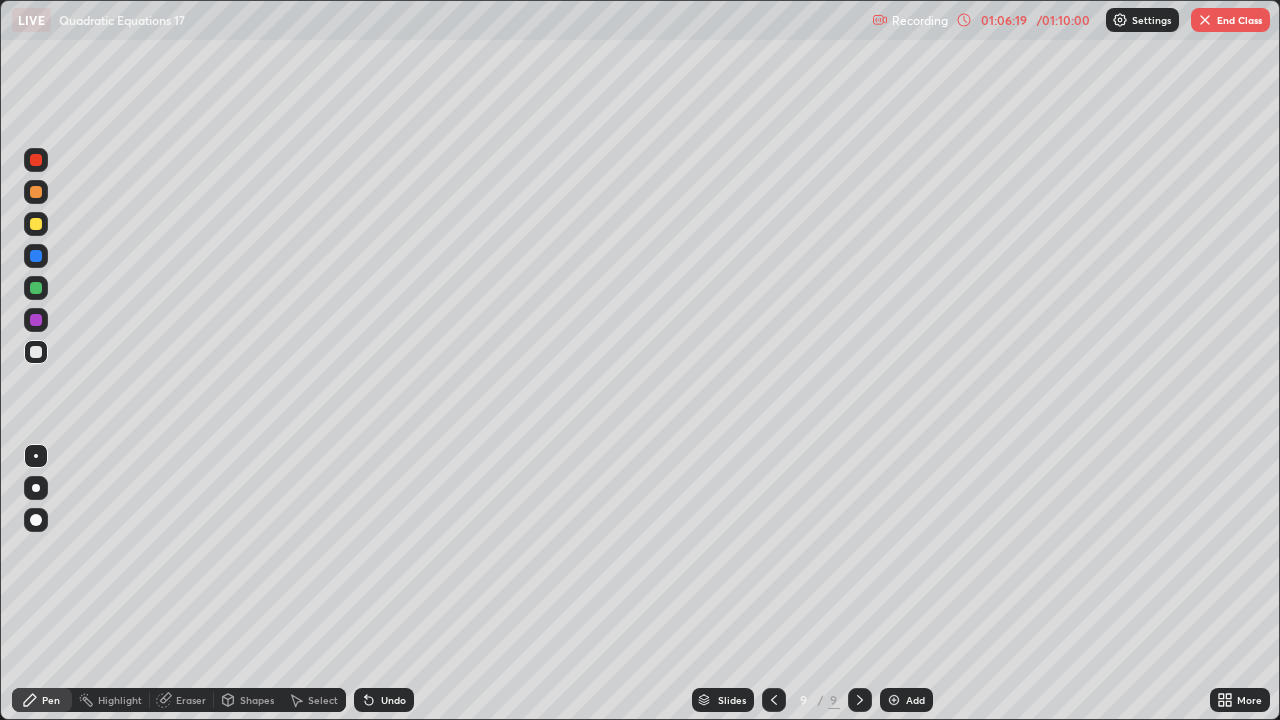 click on "Undo" at bounding box center (384, 700) 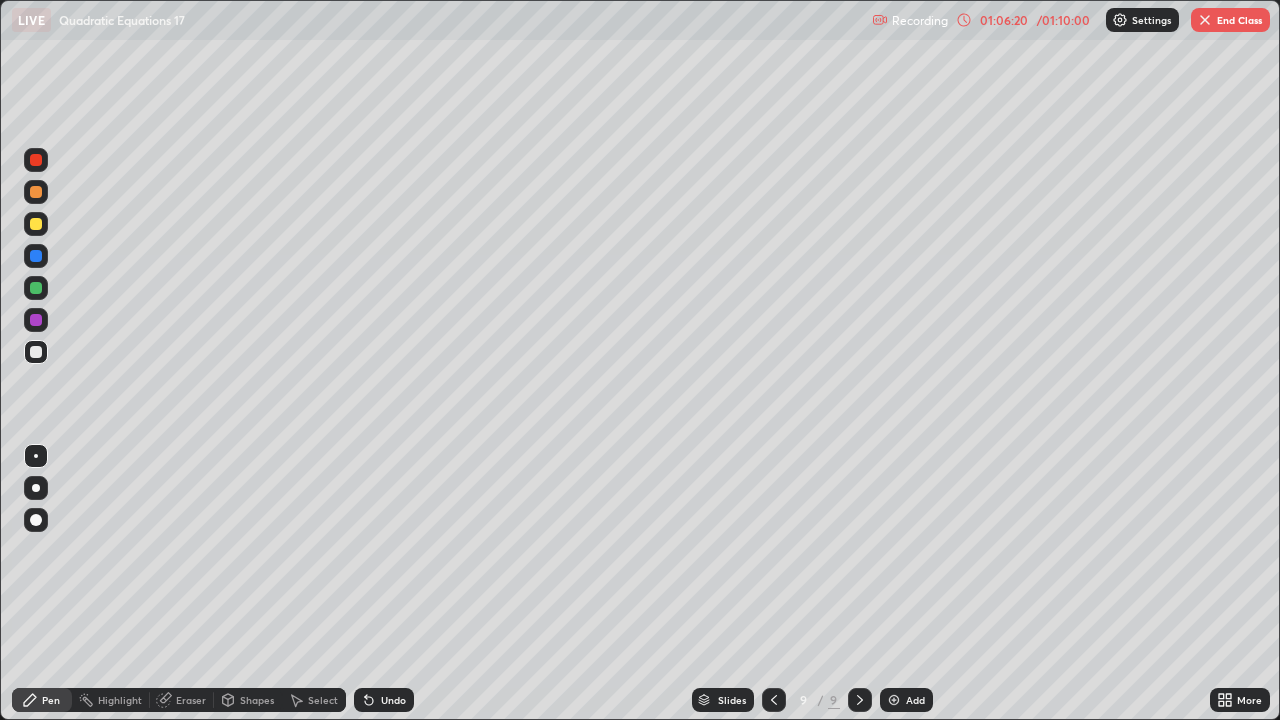 click on "Undo" at bounding box center (393, 700) 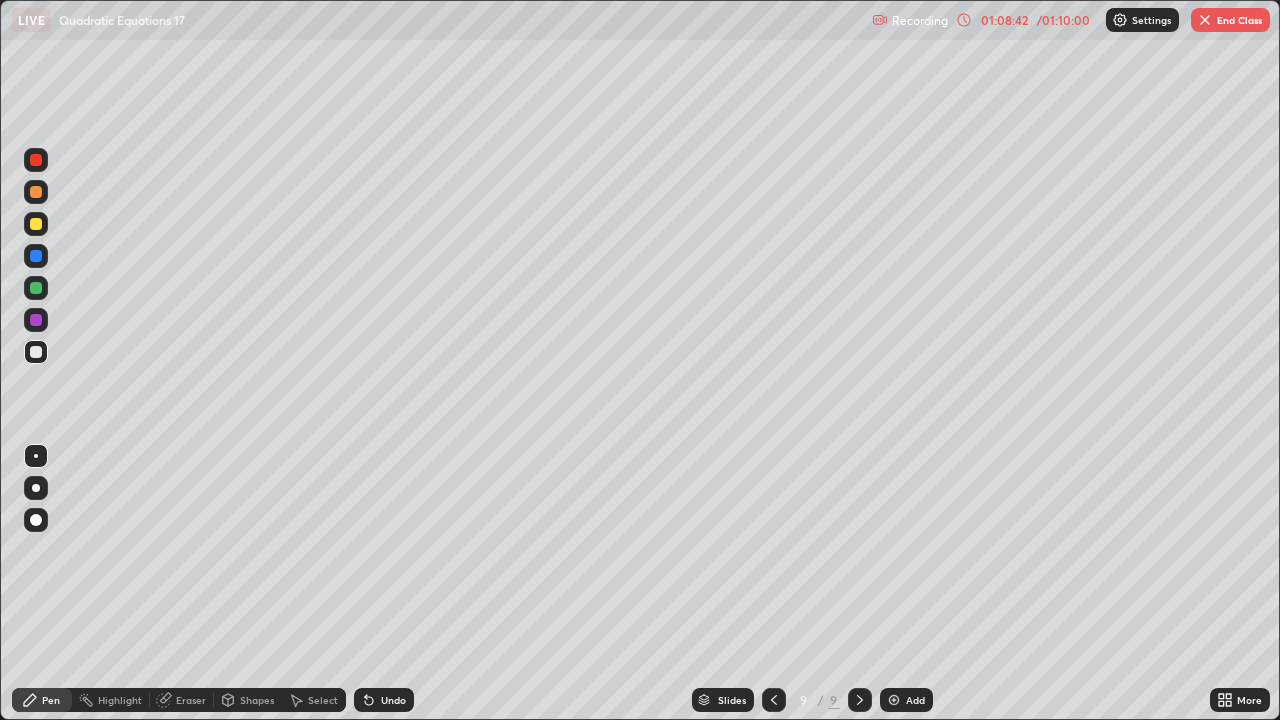 click on "Add" at bounding box center [915, 700] 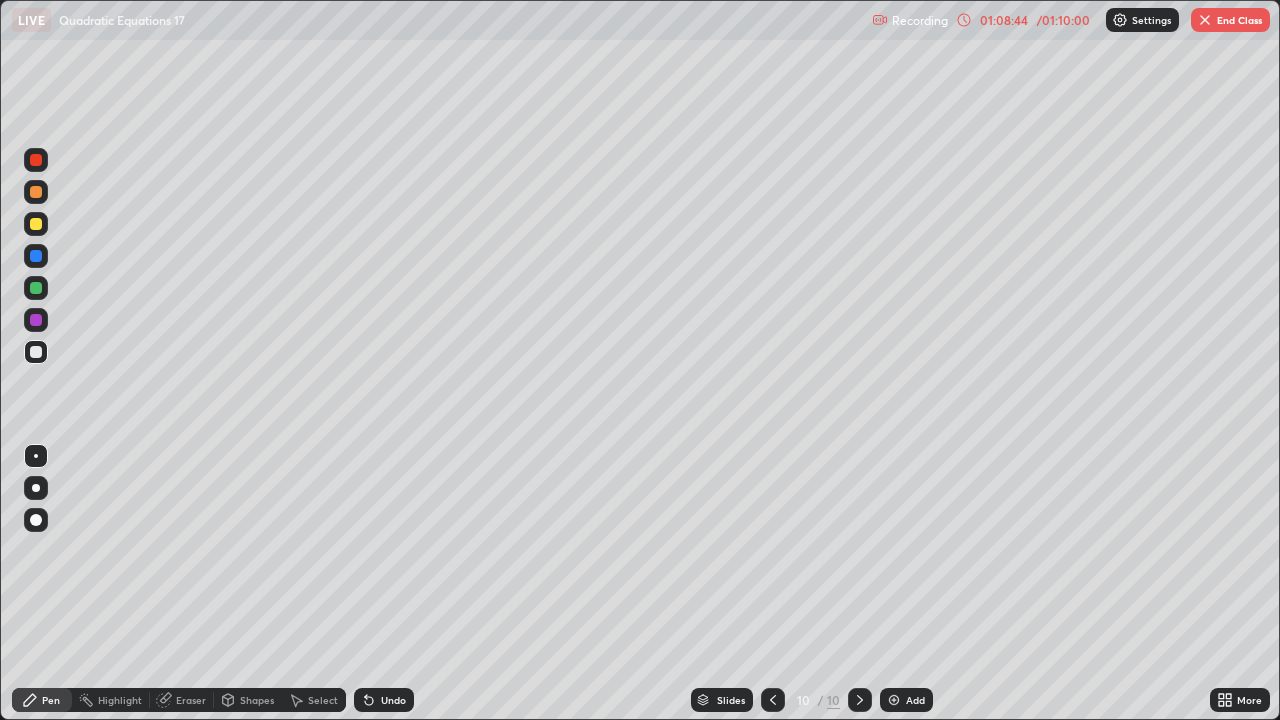 click at bounding box center [36, 352] 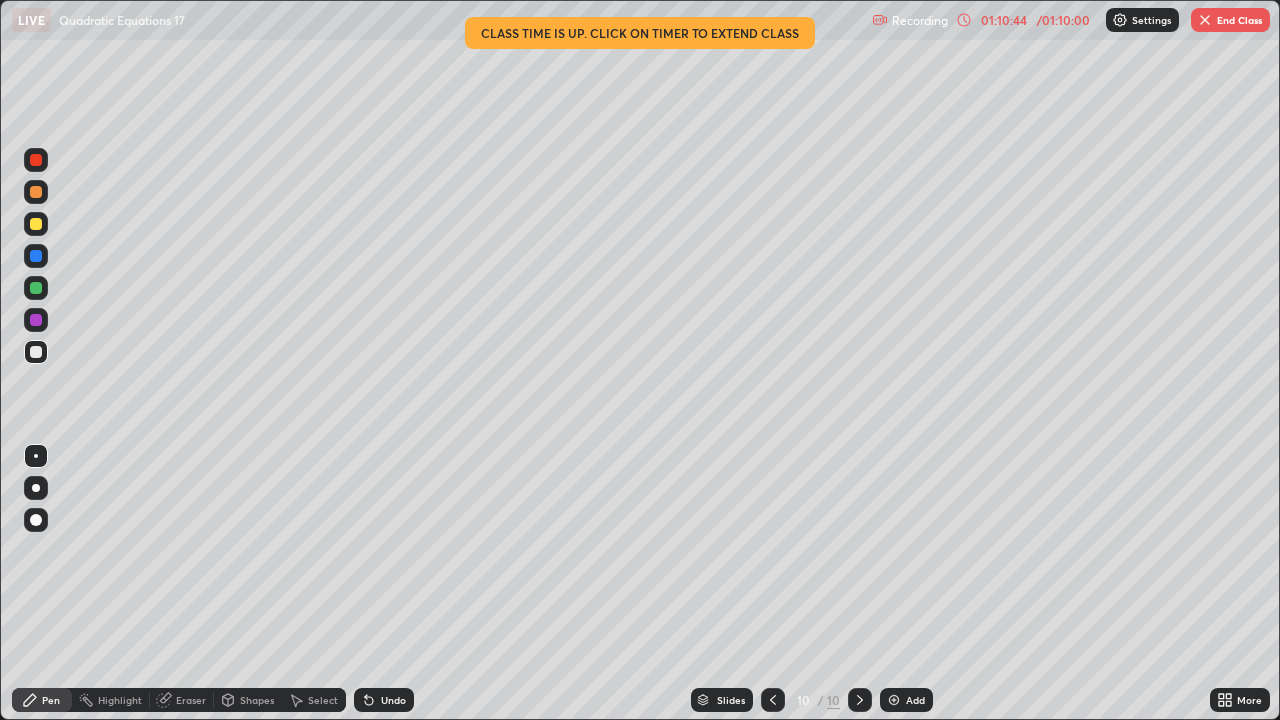click 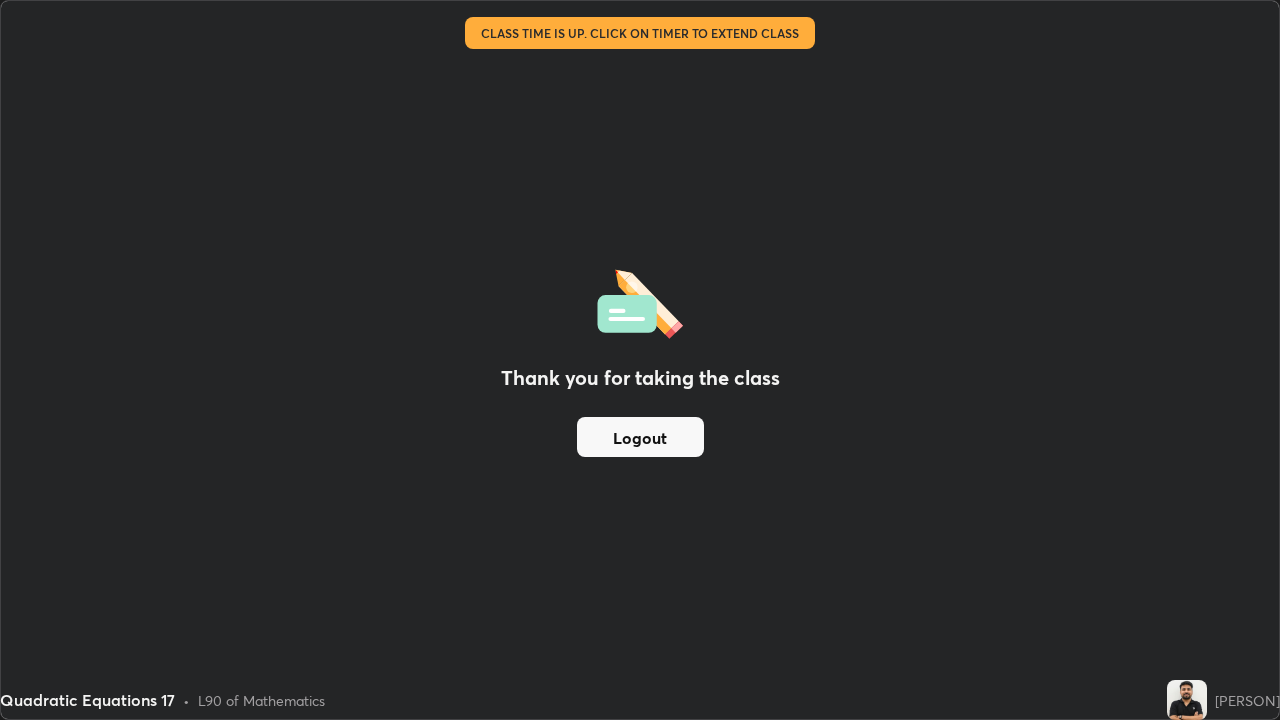 click on "Logout" at bounding box center [640, 437] 